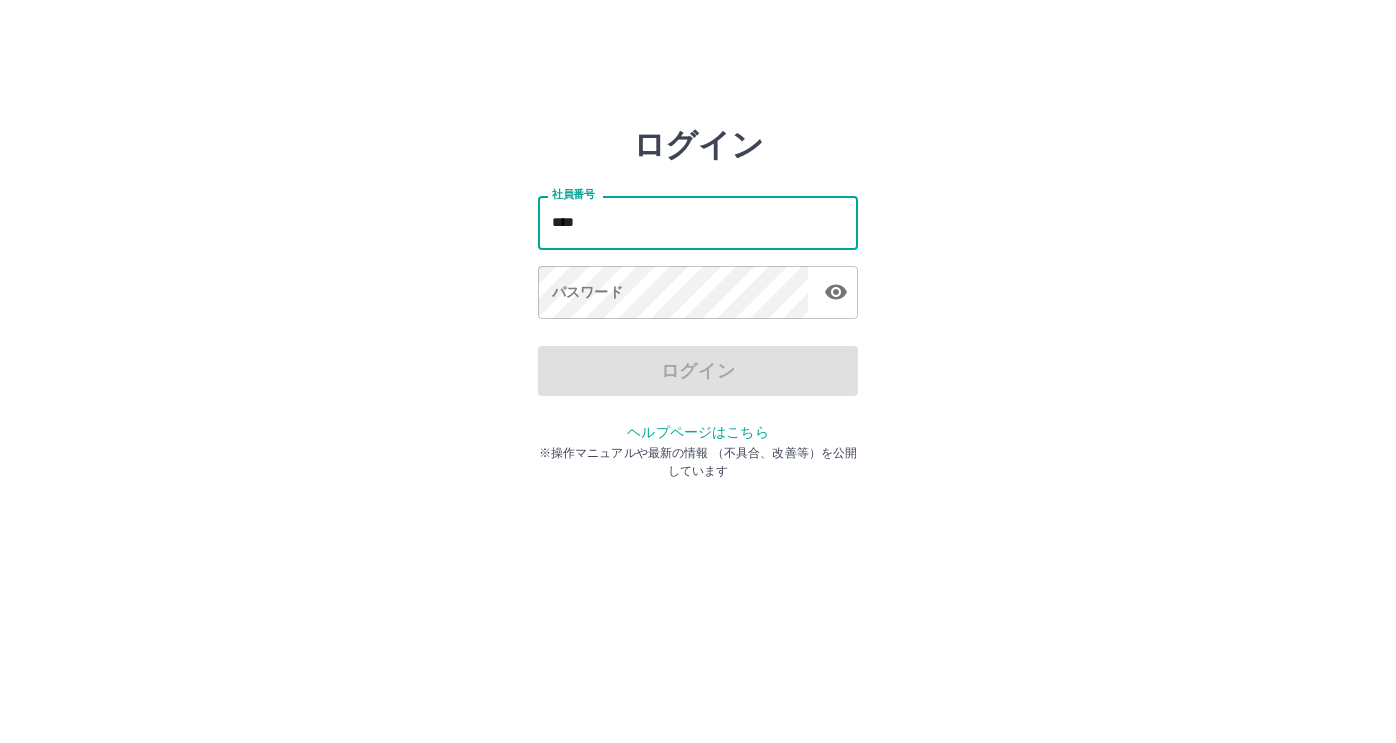 scroll, scrollTop: 0, scrollLeft: 0, axis: both 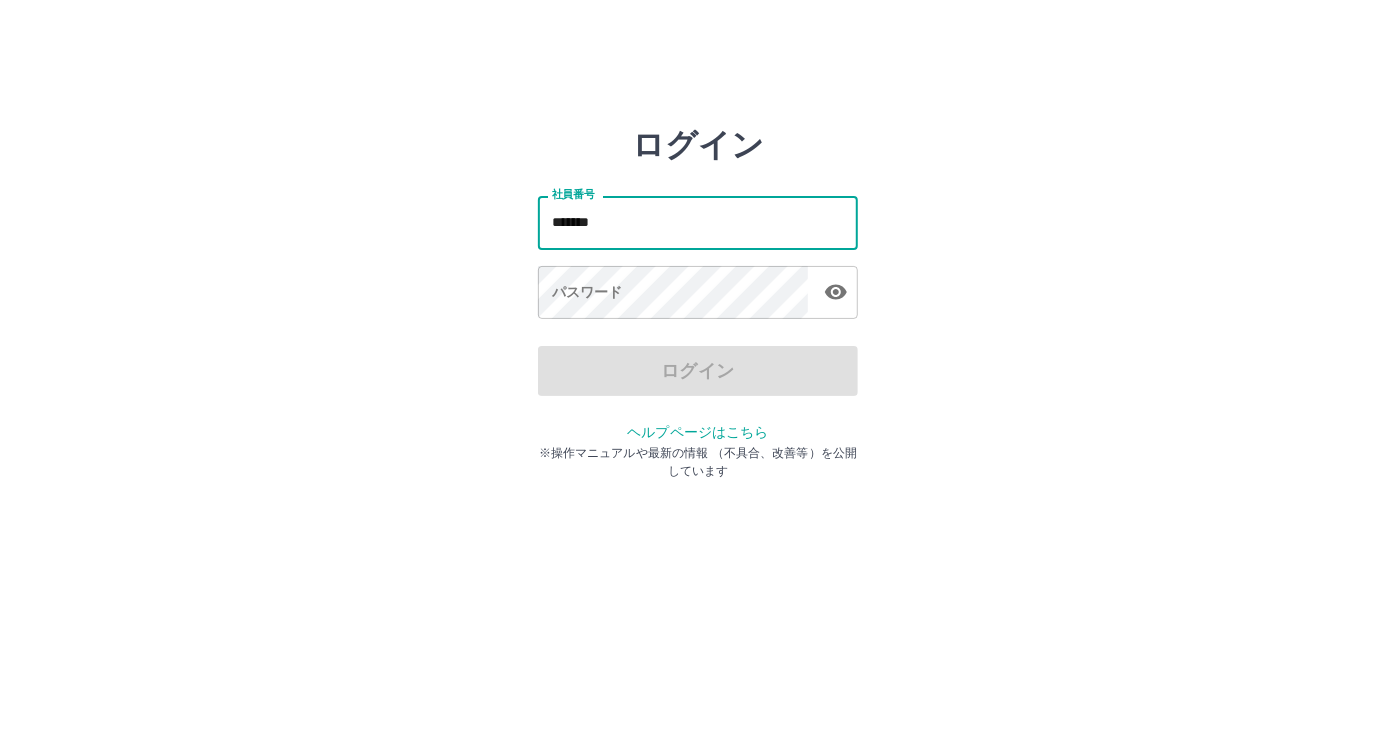 type on "*******" 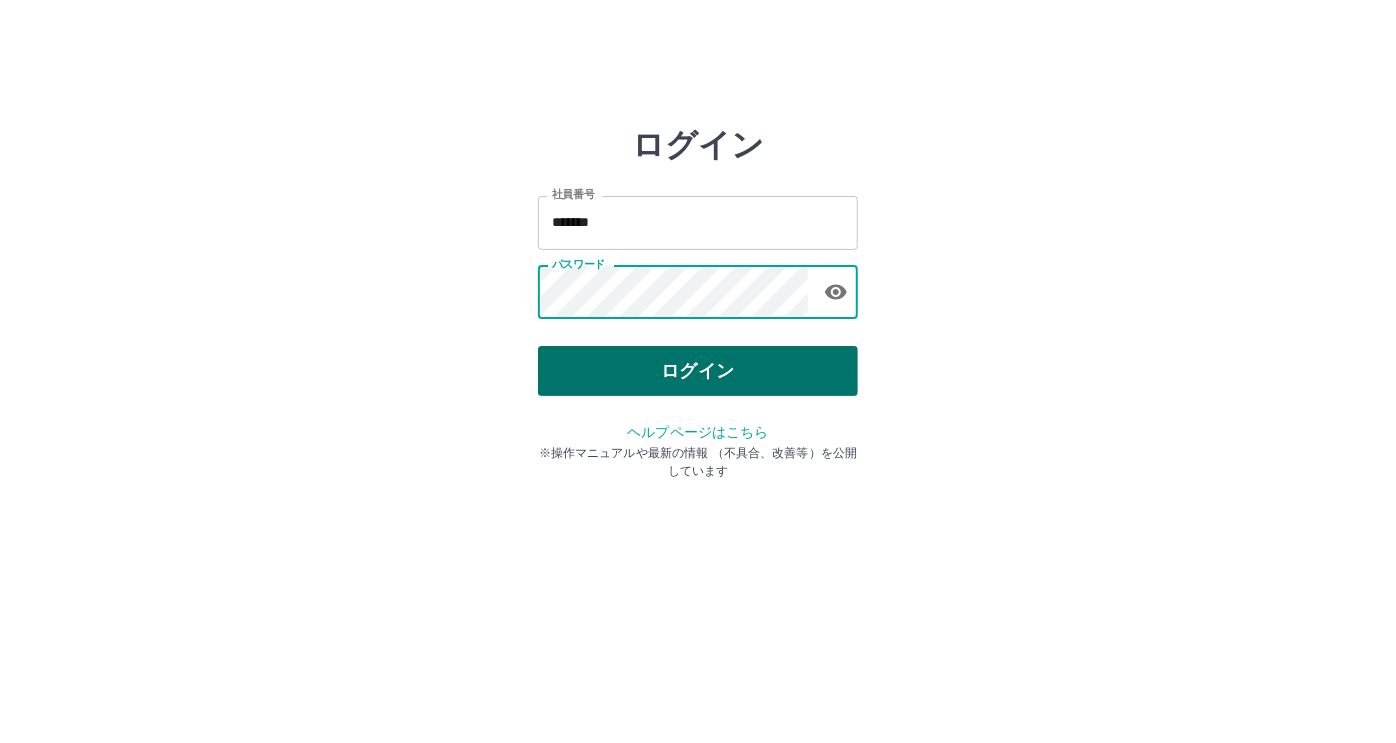click on "ログイン" at bounding box center [698, 371] 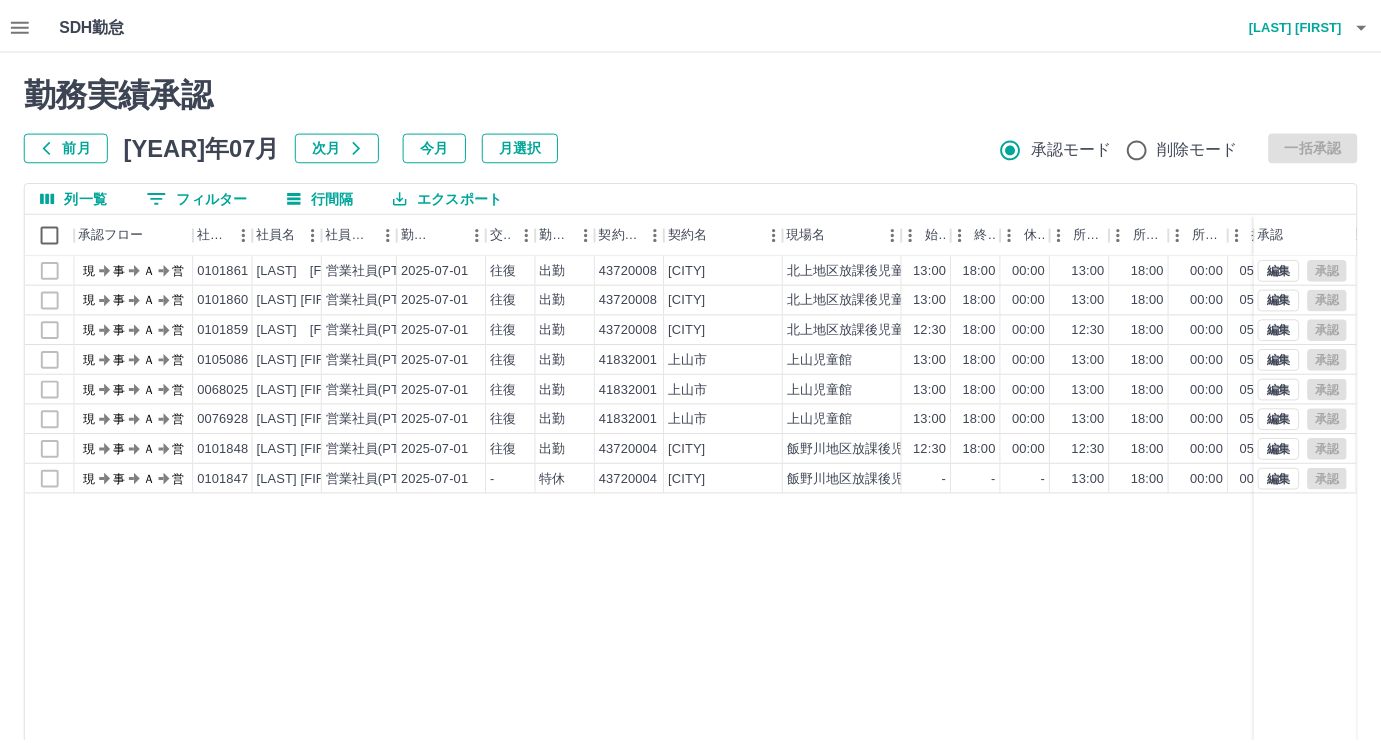 scroll, scrollTop: 0, scrollLeft: 0, axis: both 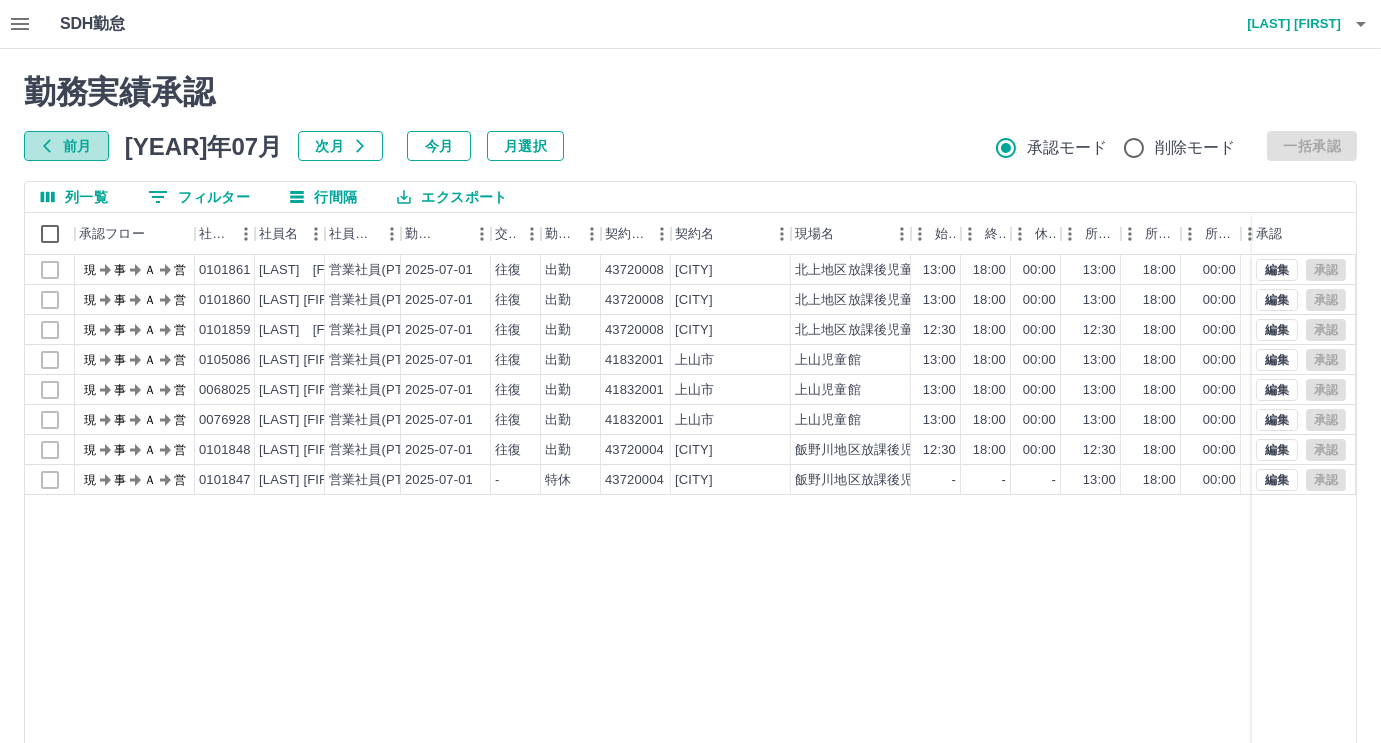 click on "前月" at bounding box center [66, 146] 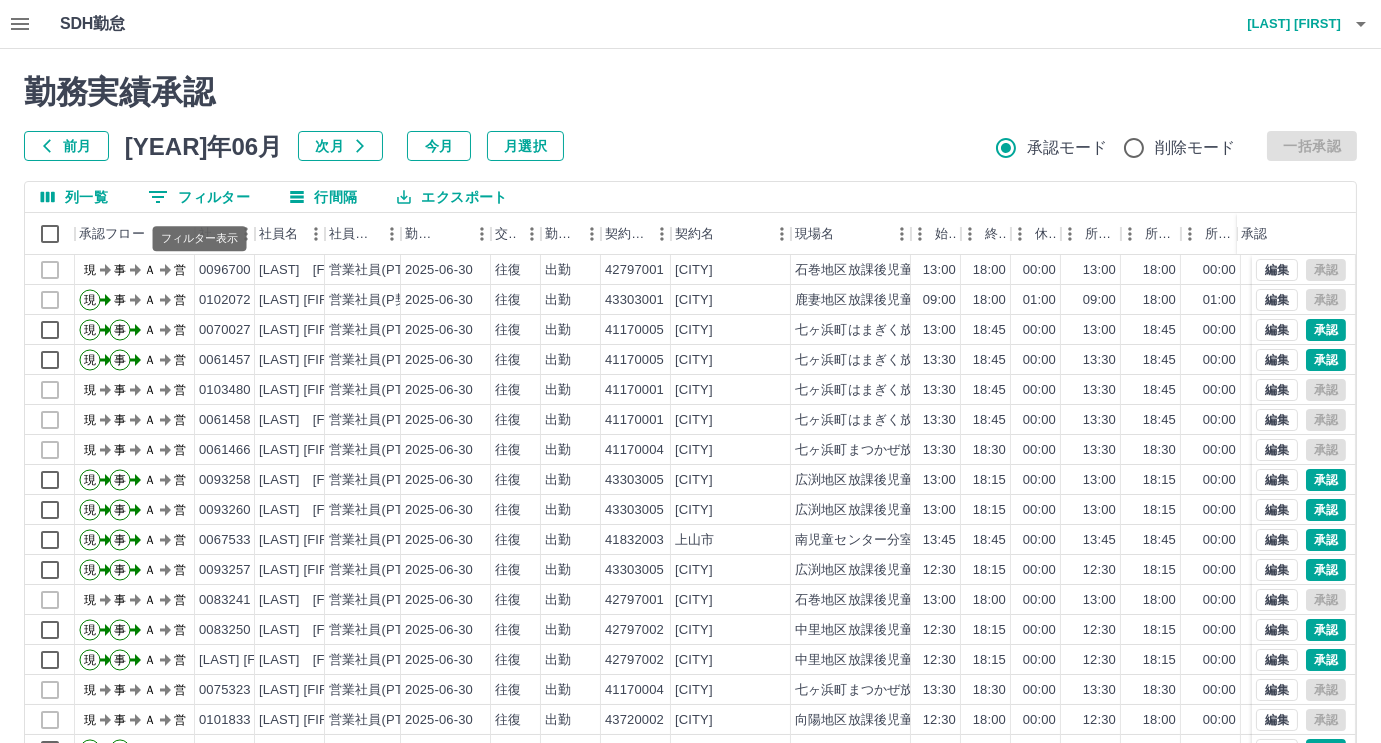 click on "0 フィルター" at bounding box center [199, 197] 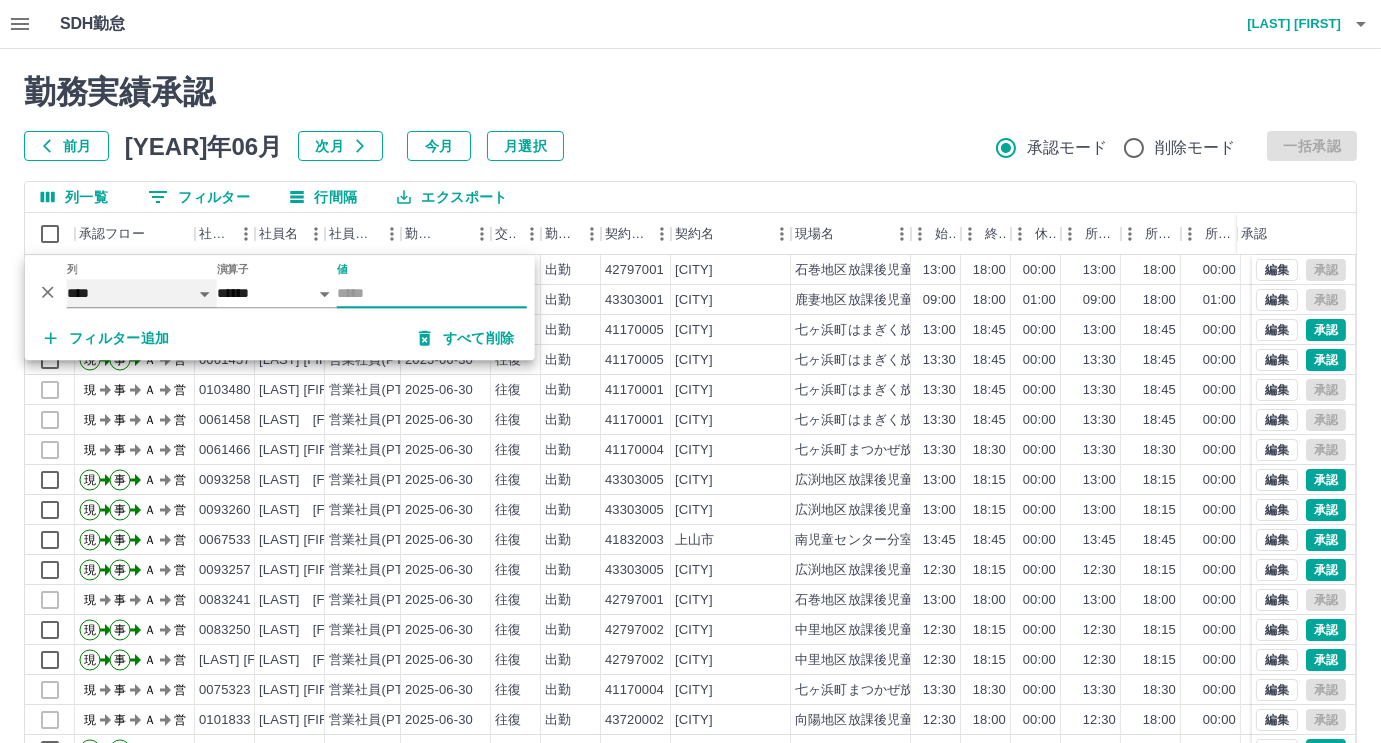 click on "**** *** **** *** *** **** ***** *** *** ** ** ** **** **** **** ** ** *** **** *****" at bounding box center (142, 293) 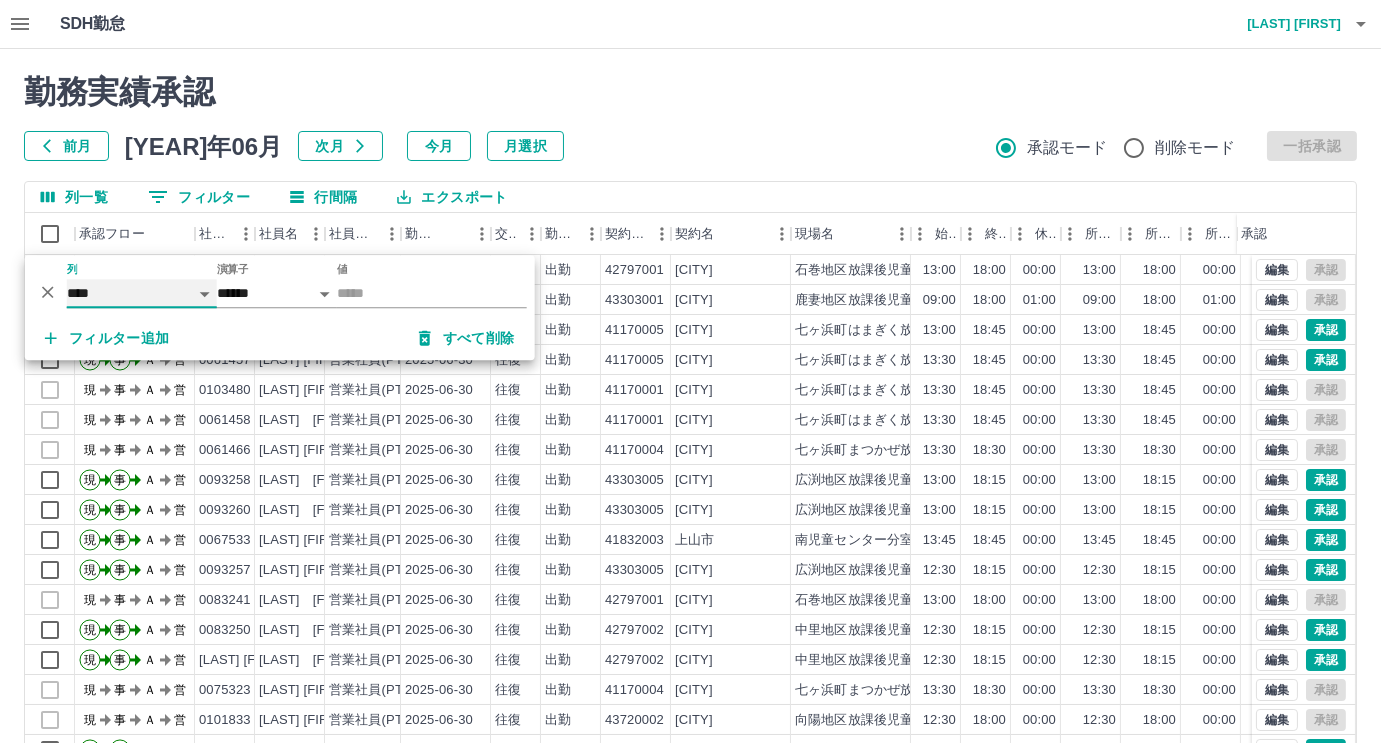 click on "**** *** **** *** *** **** ***** *** *** ** ** ** **** **** **** ** ** *** **** *****" at bounding box center [142, 293] 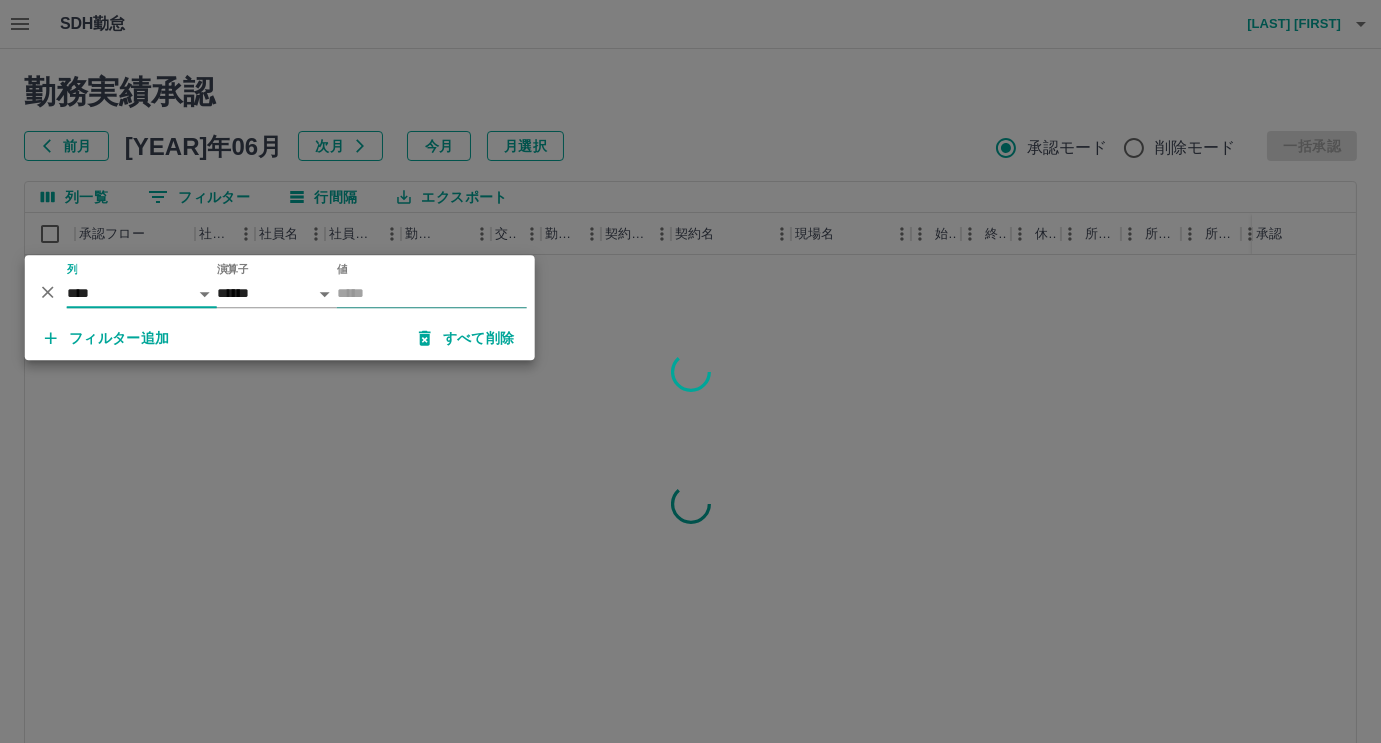 click on "値" at bounding box center [432, 293] 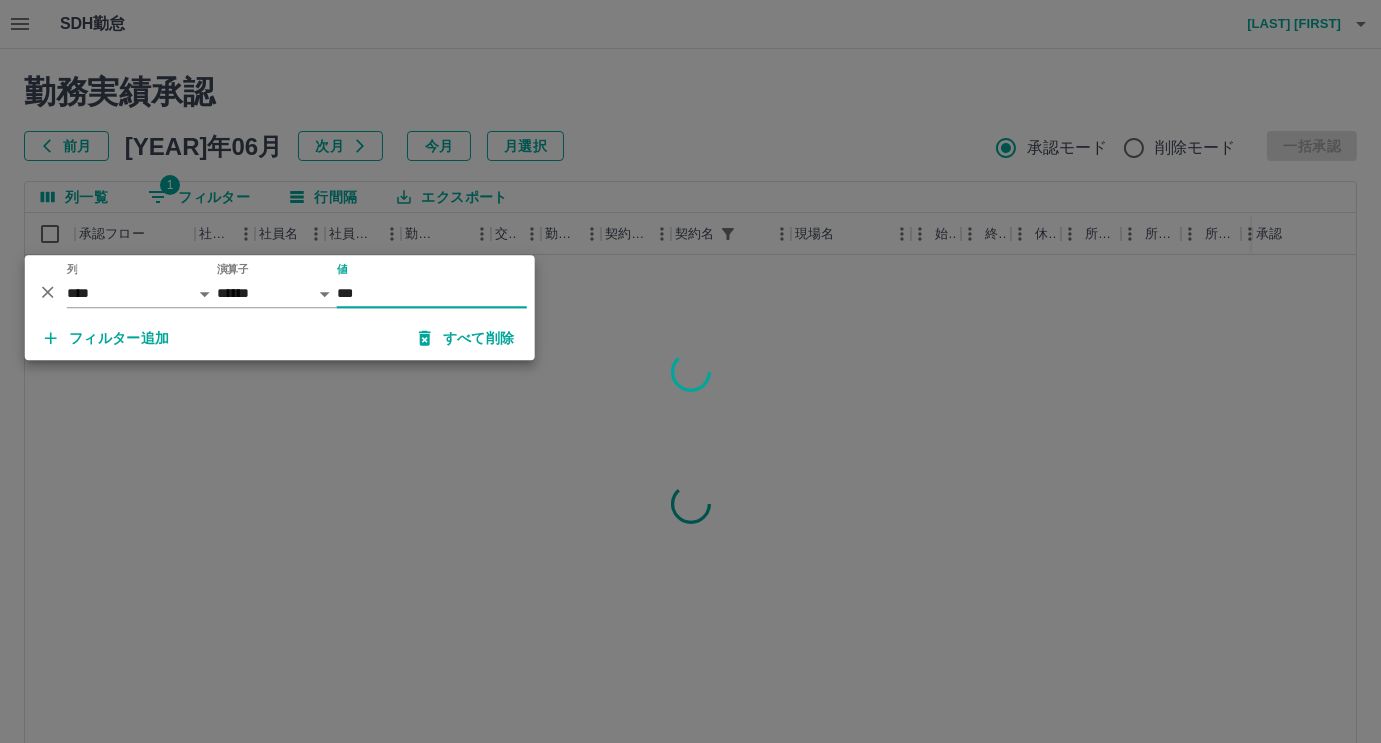 type on "***" 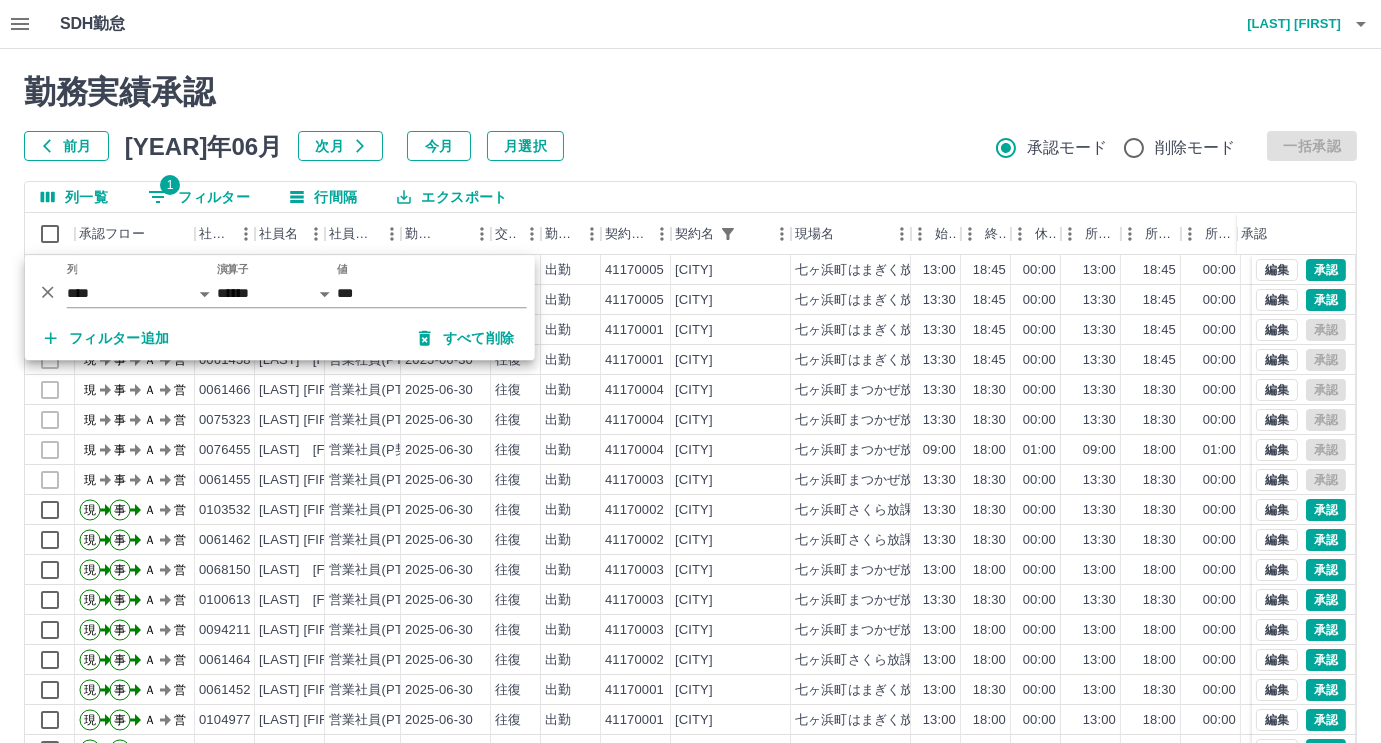 click on "勤務実績承認 前月 2025年06月 次月 今月 月選択 承認モード 削除モード 一括承認" at bounding box center [690, 117] 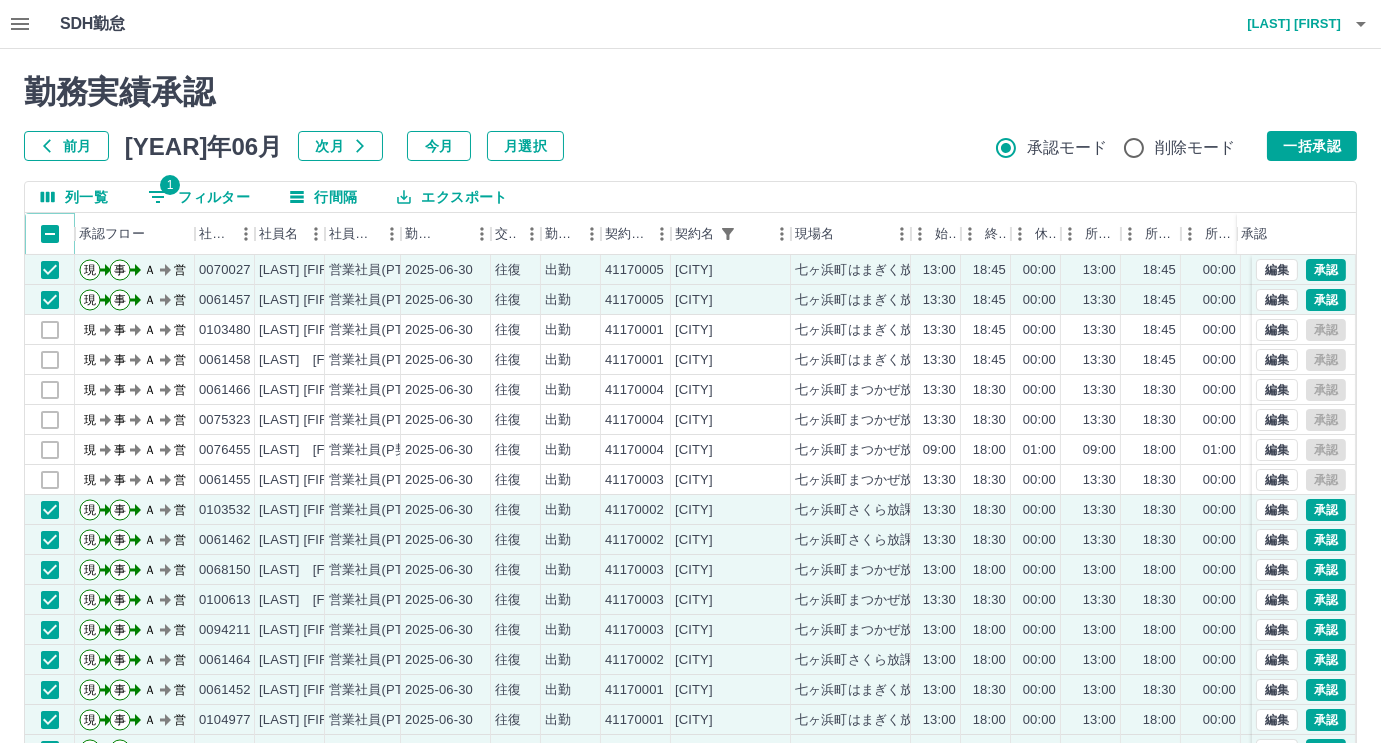 scroll, scrollTop: 102, scrollLeft: 0, axis: vertical 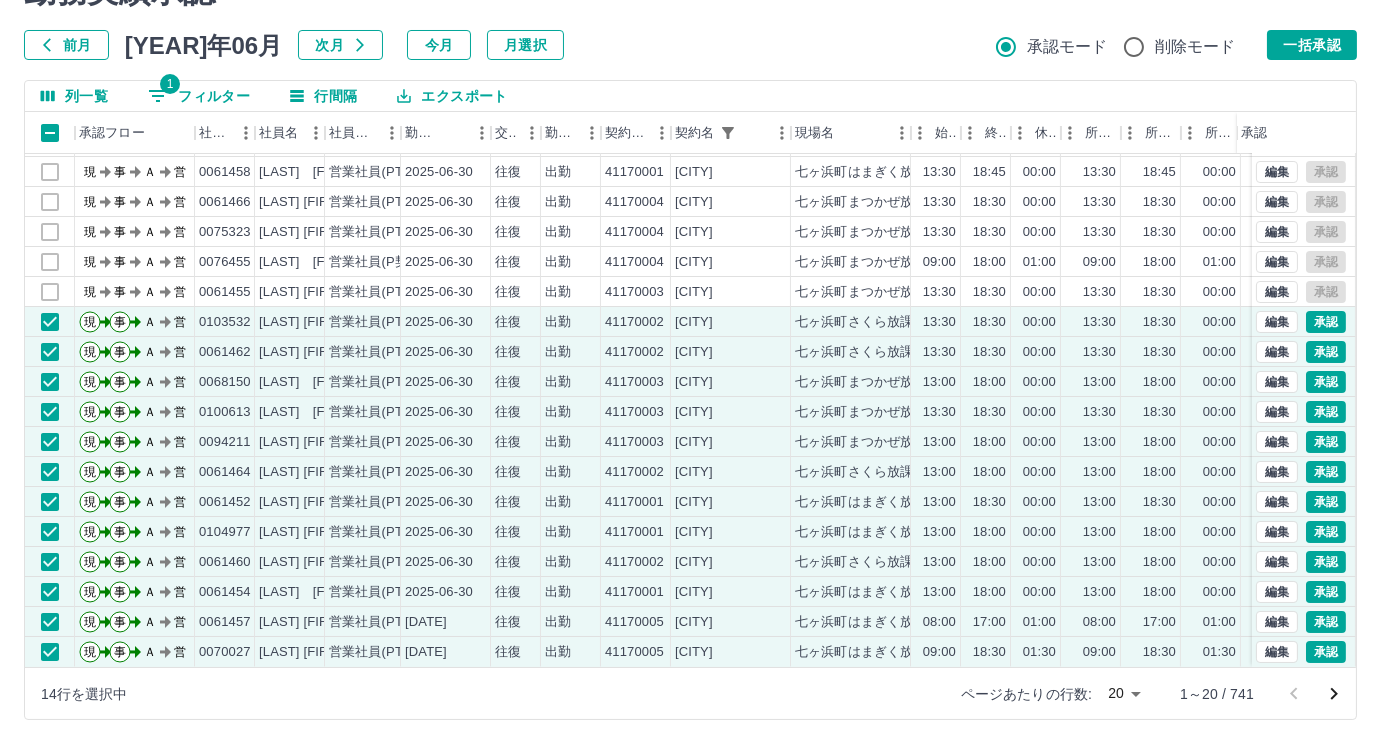 click on "ページあたりの行数: 20 ** 1～20 / 741" at bounding box center (1146, 694) 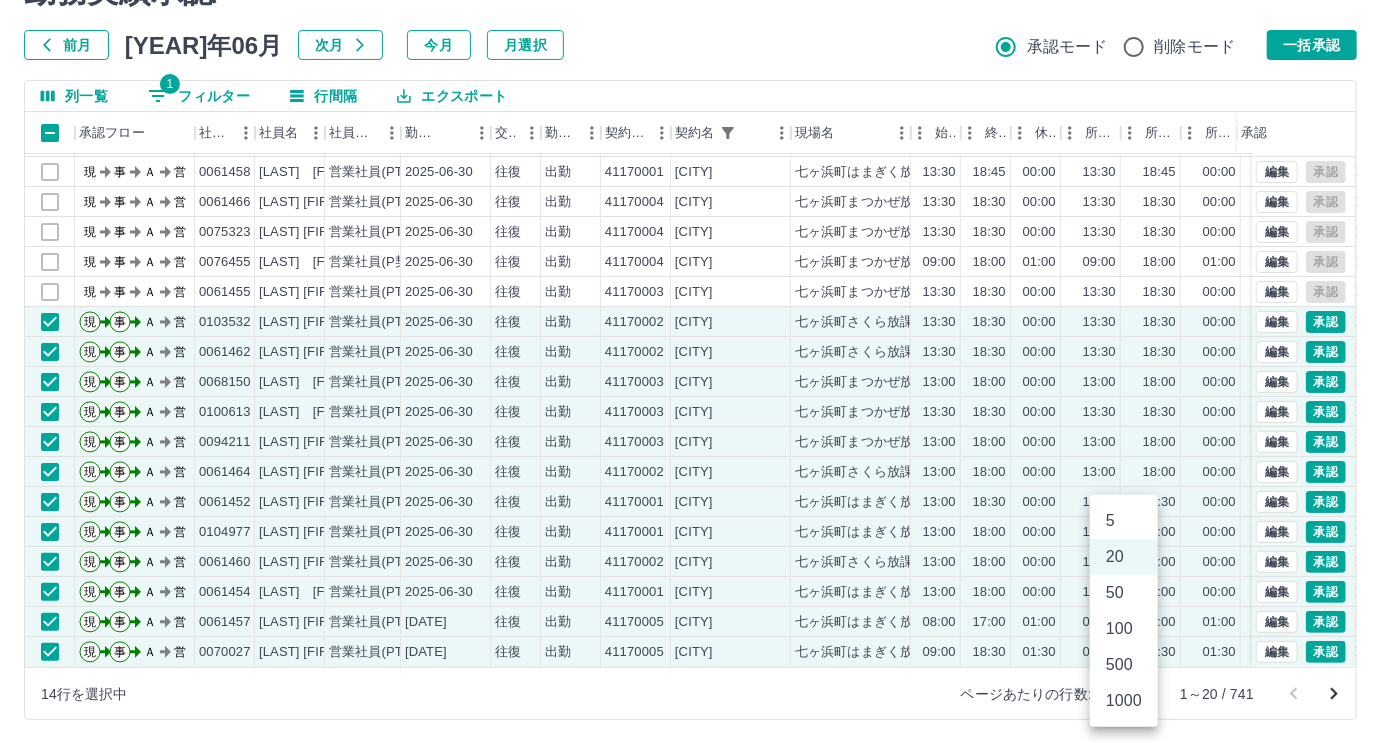 click on "SDH勤怠 [LAST] [FIRST] 勤務実績承認 前月 2025年06月 次月 今月 月選択 承認モード 削除モード 一括承認 列一覧 1 フィルター 行間隔 エクスポート 承認フロー 社員番号 社員名 社員区分 勤務日 交通費 勤務区分 契約コード 契約名 現場名 始業 終業 休憩 所定開始 所定終業 所定休憩 拘束 勤務 遅刻等 コメント ステータス 承認 現 事 Ａ 営 0061457 [LAST] [FIRST] 営業社員(PT契約) 2025-06-30 往復 出勤 41170005 七ヶ浜町 七ヶ浜町はまぎく放課後児童クラブ(多目的ホール) 13:30 18:45 00:00 13:30 18:45 00:00 05:15 05:15 00:00 AM承認待 現 事 Ａ 営 0103480 [LAST] [FIRST] 営業社員(PT契約) 2025-06-30 往復 出勤 41170001 七ヶ浜町 七ヶ浜町はまぎく放課後児童クラブ 13:30 18:45 00:00 13:30 18:45 00:00 05:15 05:15 00:00 現場責任者承認待 現 事 Ａ 営 0061458 [LAST] [FIRST] 営業社員(PT契約) 2025-06-30 往復 出勤 41170001 13:30 現" at bounding box center [698, 321] 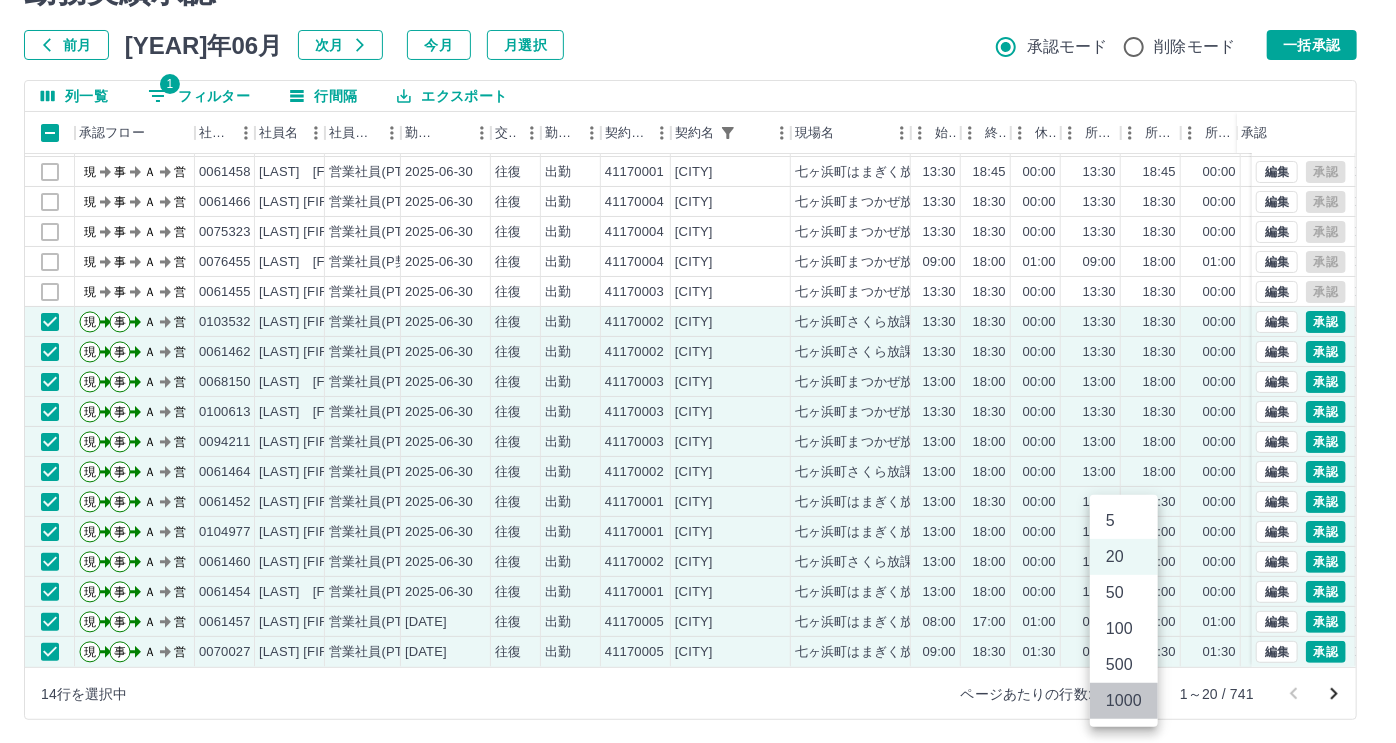 click on "1000" at bounding box center [1124, 701] 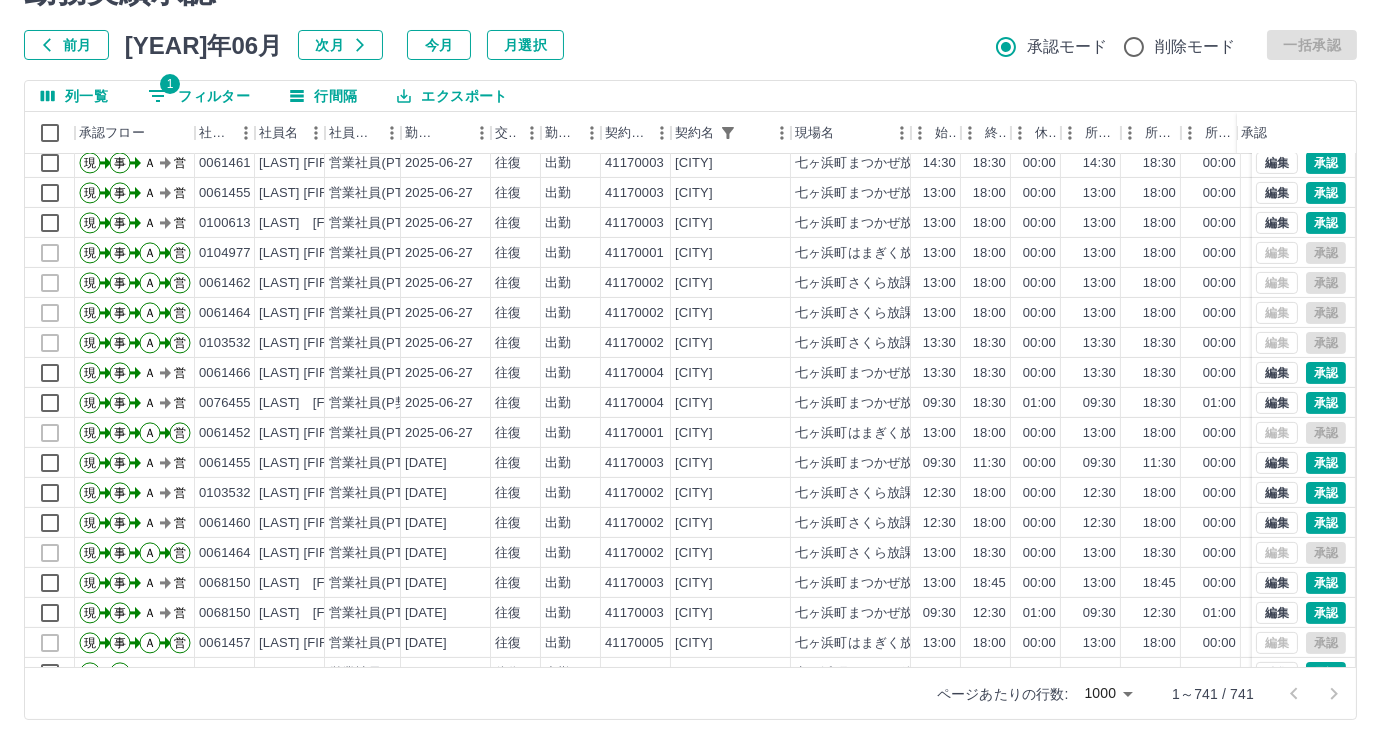 scroll, scrollTop: 1298, scrollLeft: 0, axis: vertical 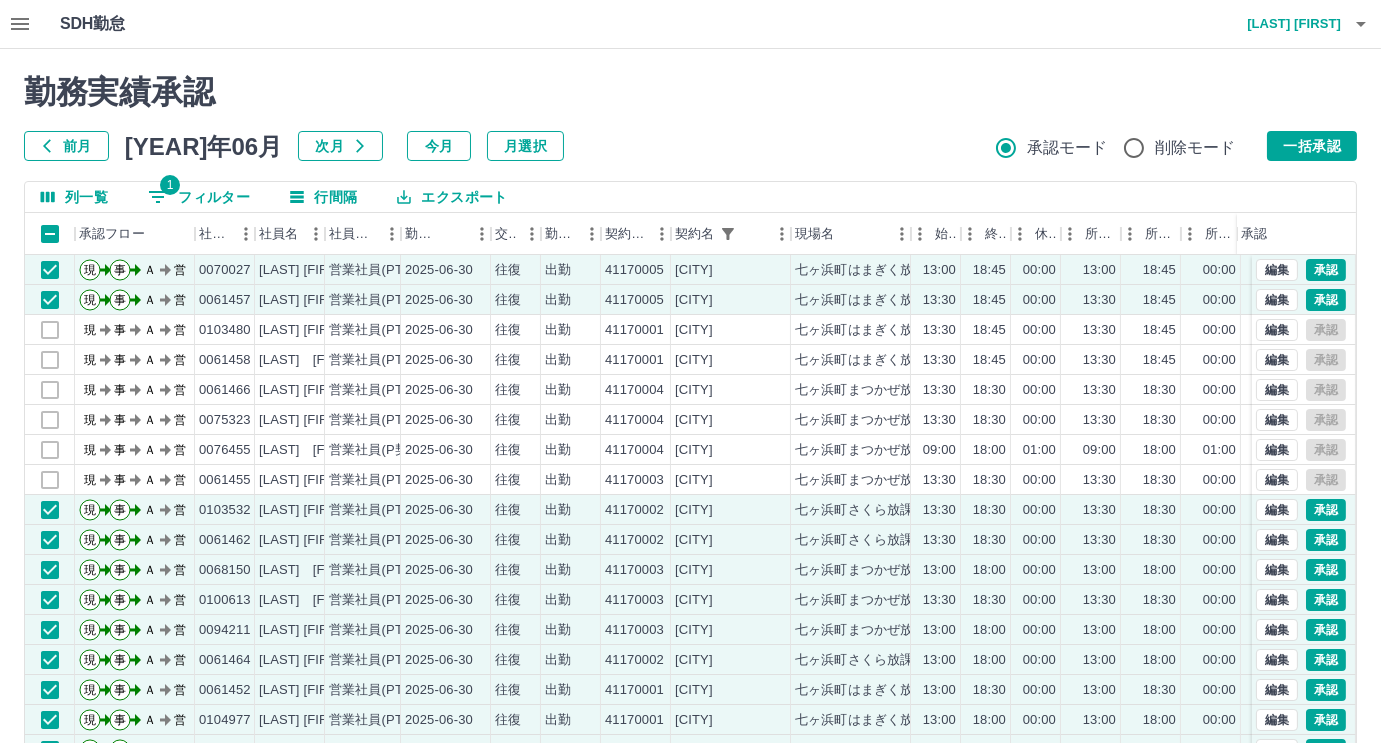 click on "1 フィルター" at bounding box center [199, 197] 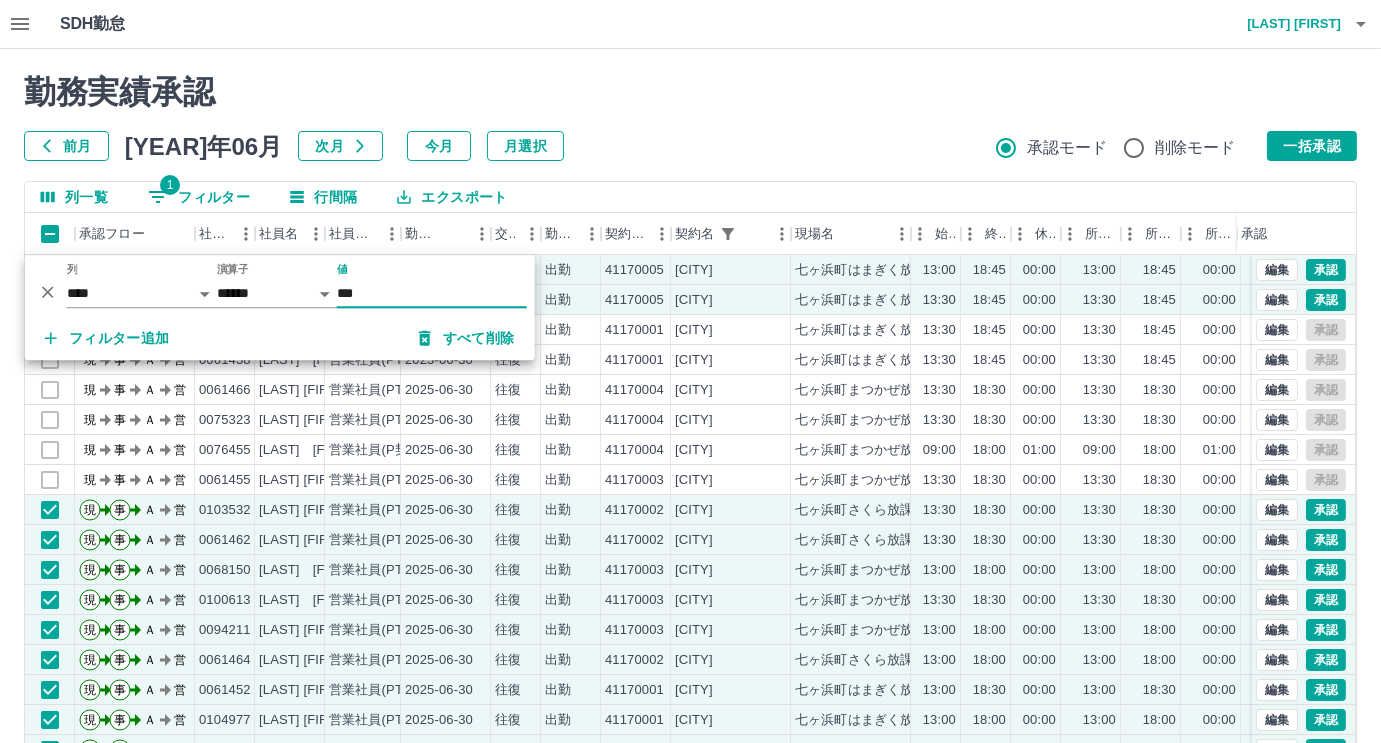 click on "前月 2025年06月 次月 今月 月選択 承認モード 削除モード 一括承認" at bounding box center (690, 146) 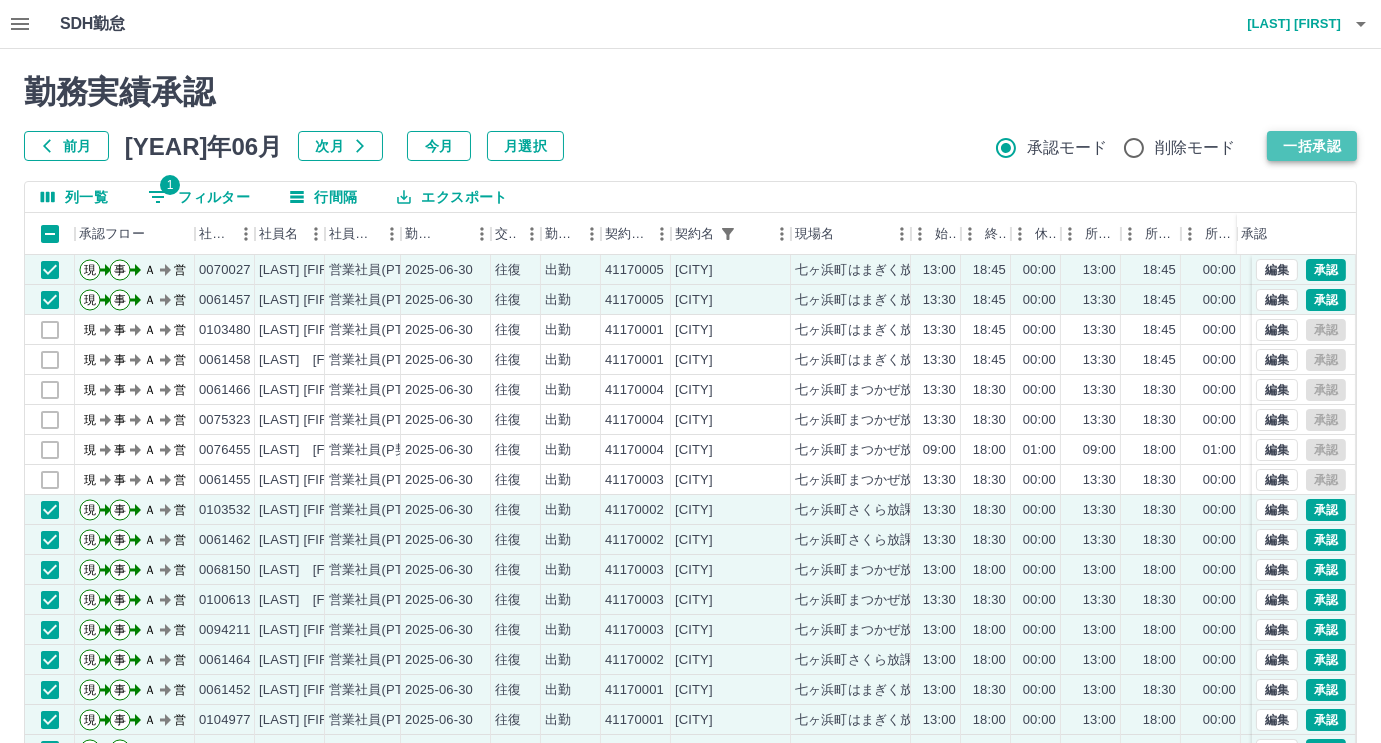 click on "一括承認" at bounding box center (1312, 146) 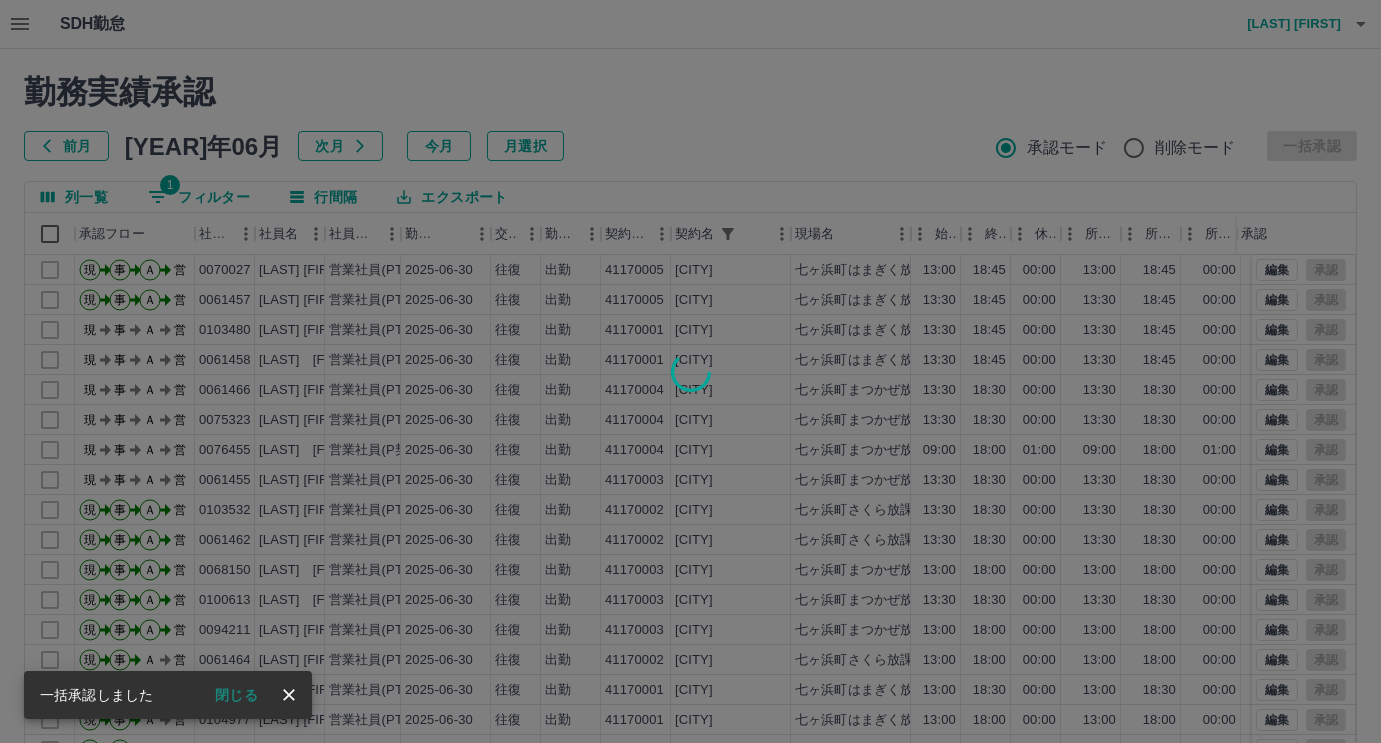 click at bounding box center (690, 371) 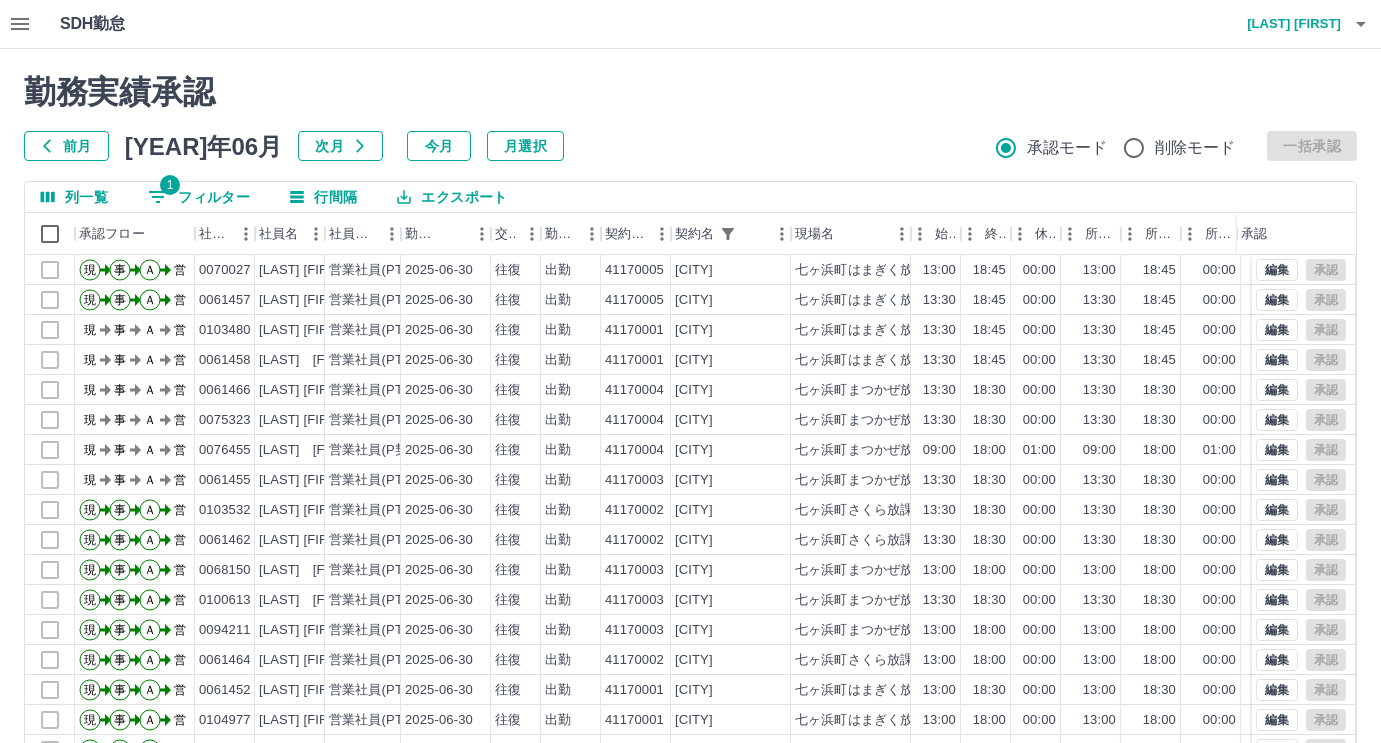 scroll, scrollTop: 101, scrollLeft: 0, axis: vertical 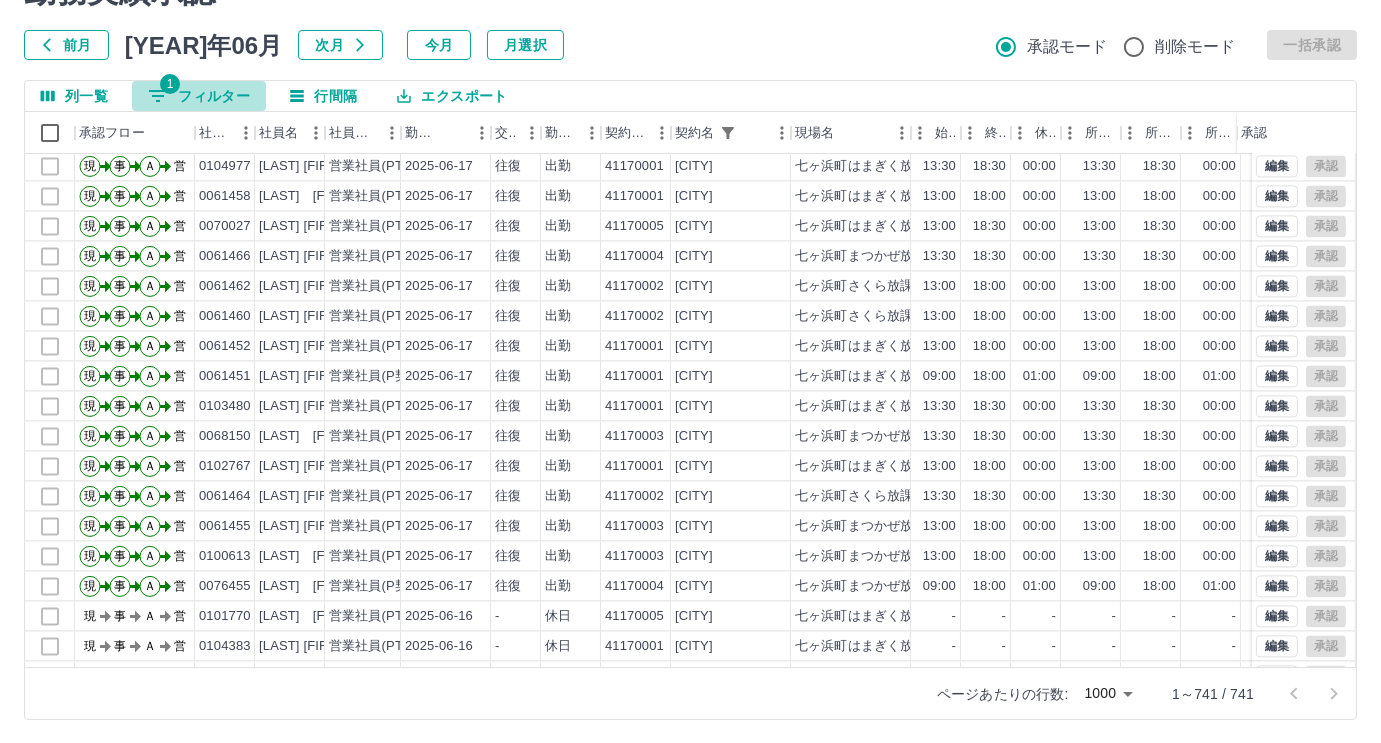 click on "1 フィルター" at bounding box center [199, 96] 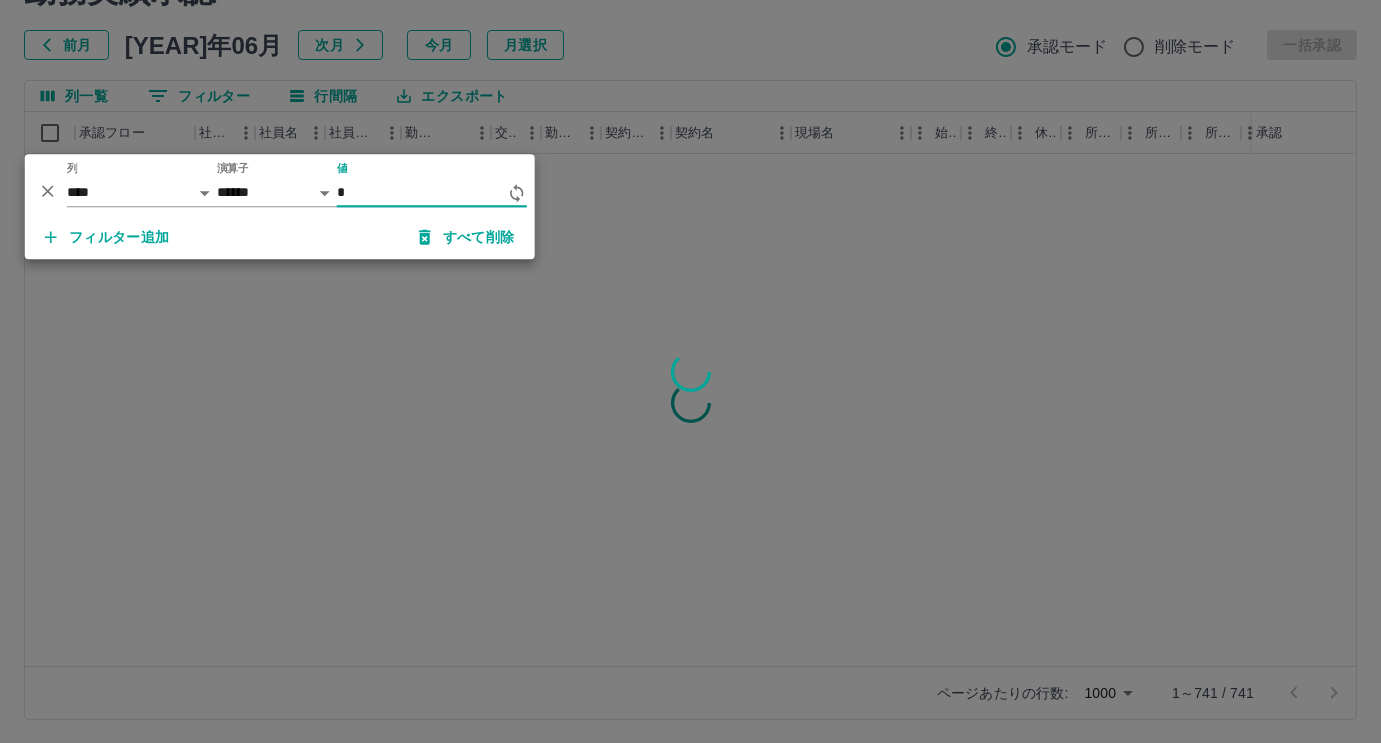 scroll, scrollTop: 0, scrollLeft: 0, axis: both 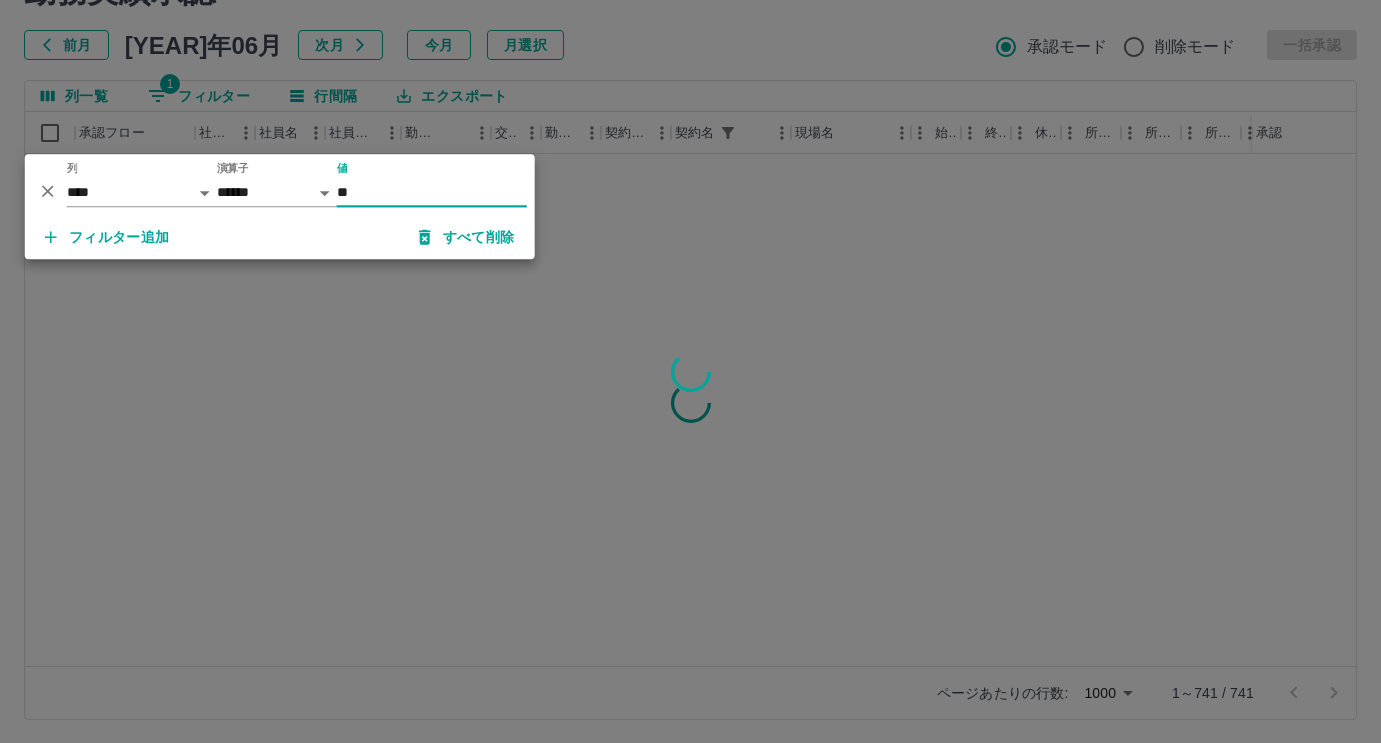 type on "**" 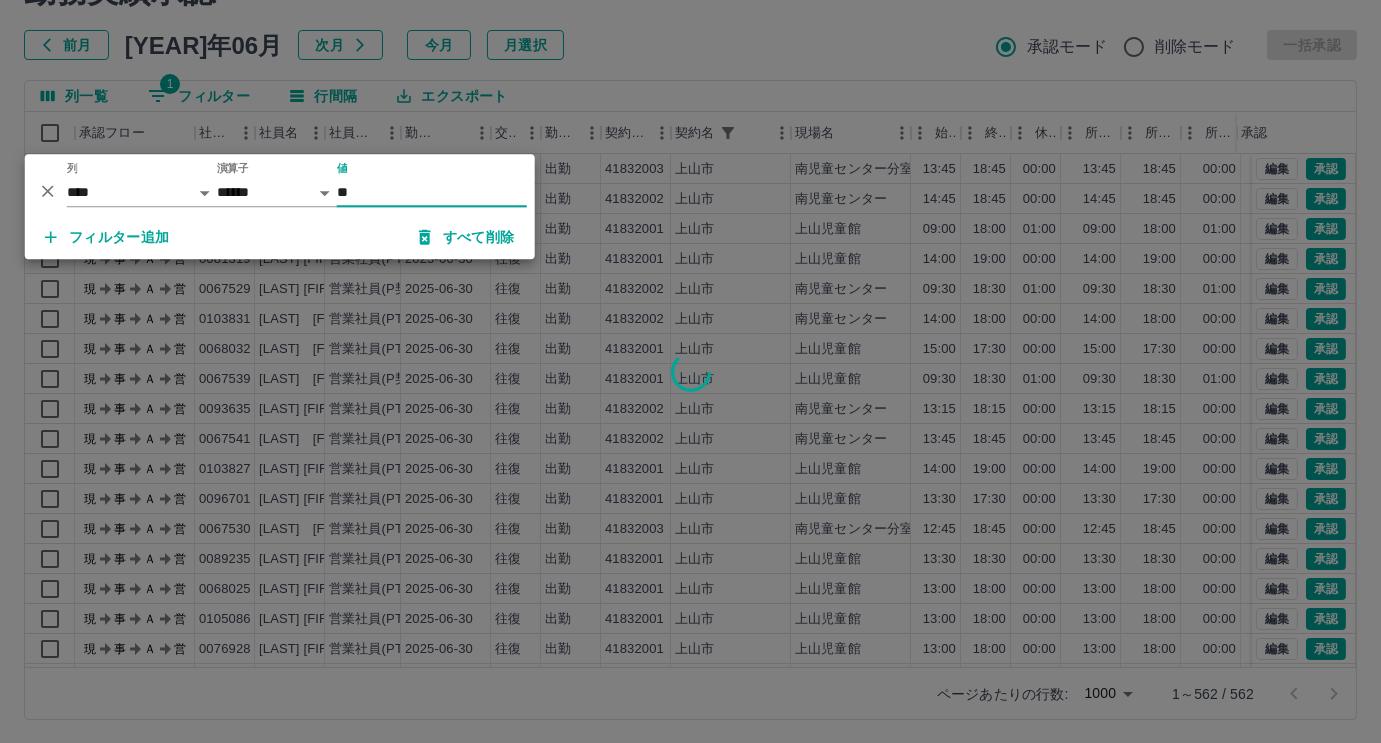 click at bounding box center (690, 371) 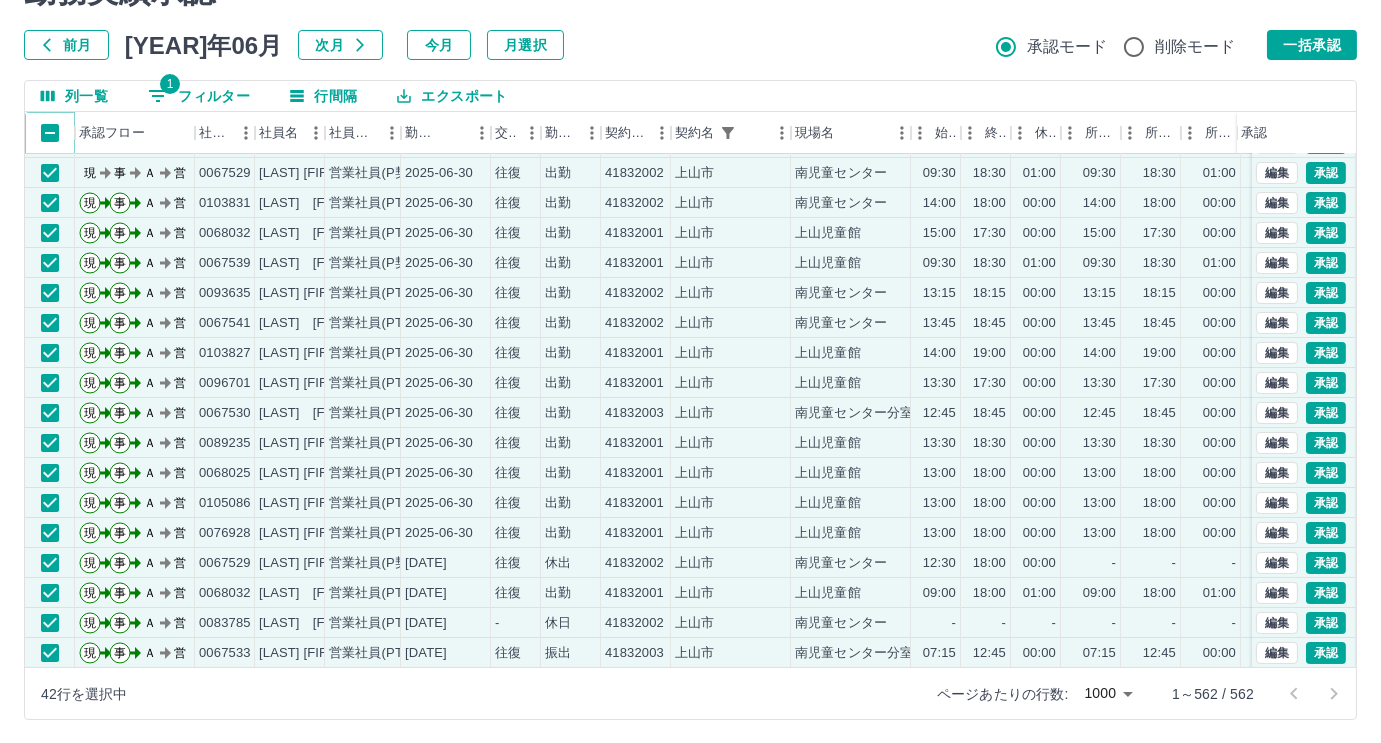 scroll, scrollTop: 0, scrollLeft: 0, axis: both 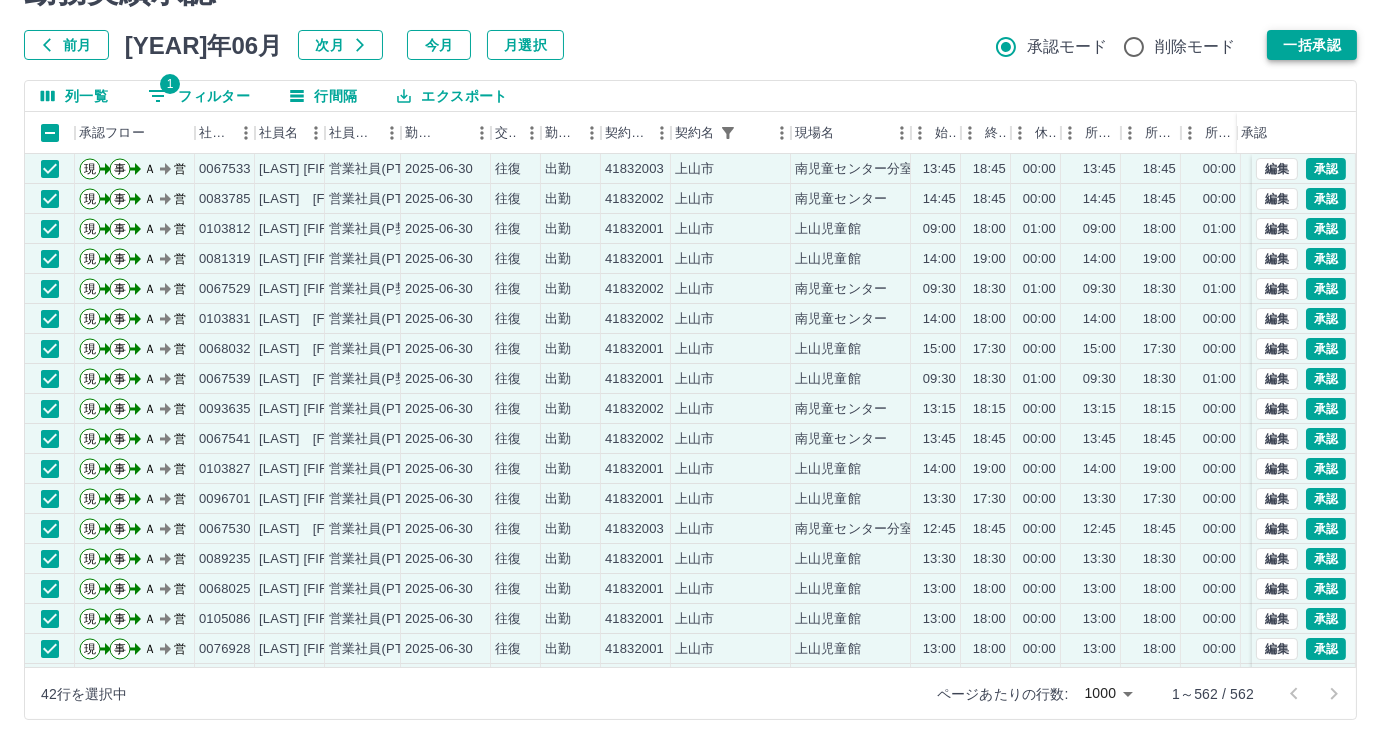 click on "一括承認" at bounding box center (1312, 45) 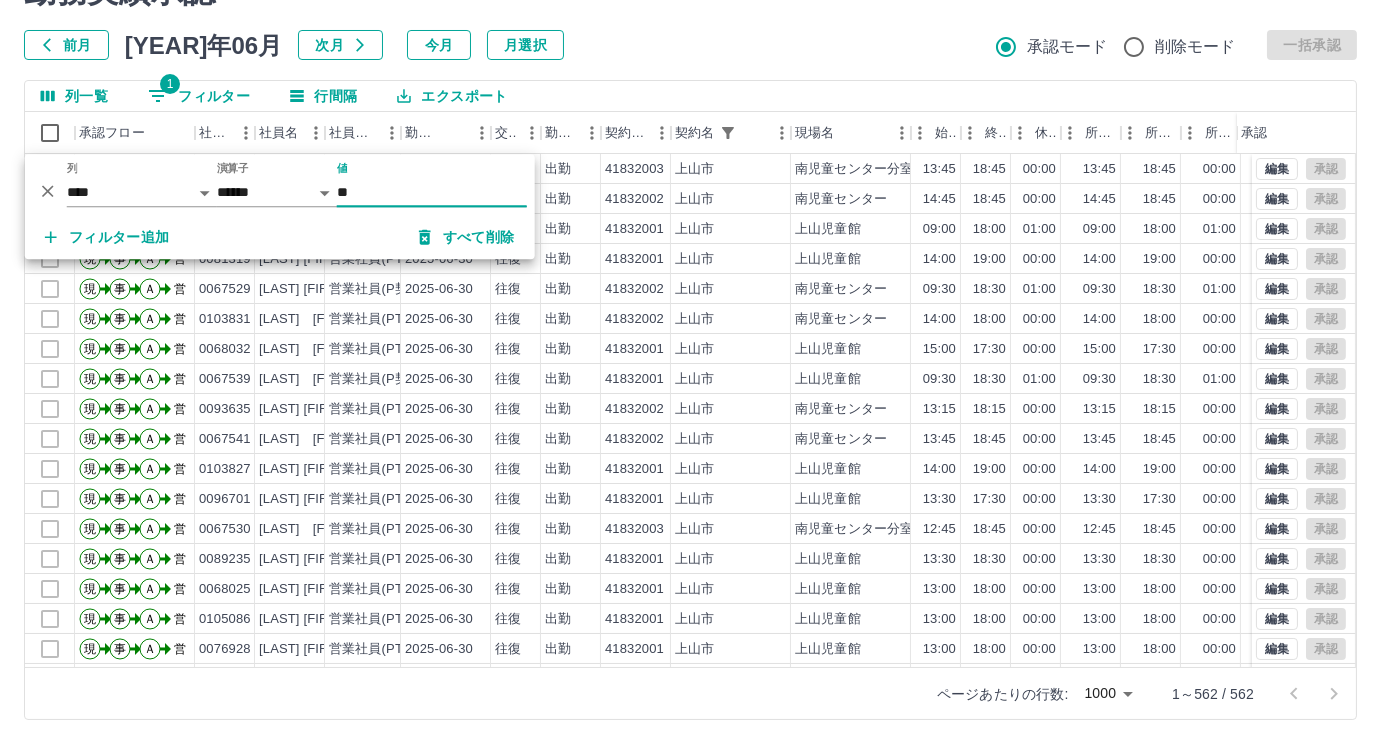click on "**" at bounding box center (432, 192) 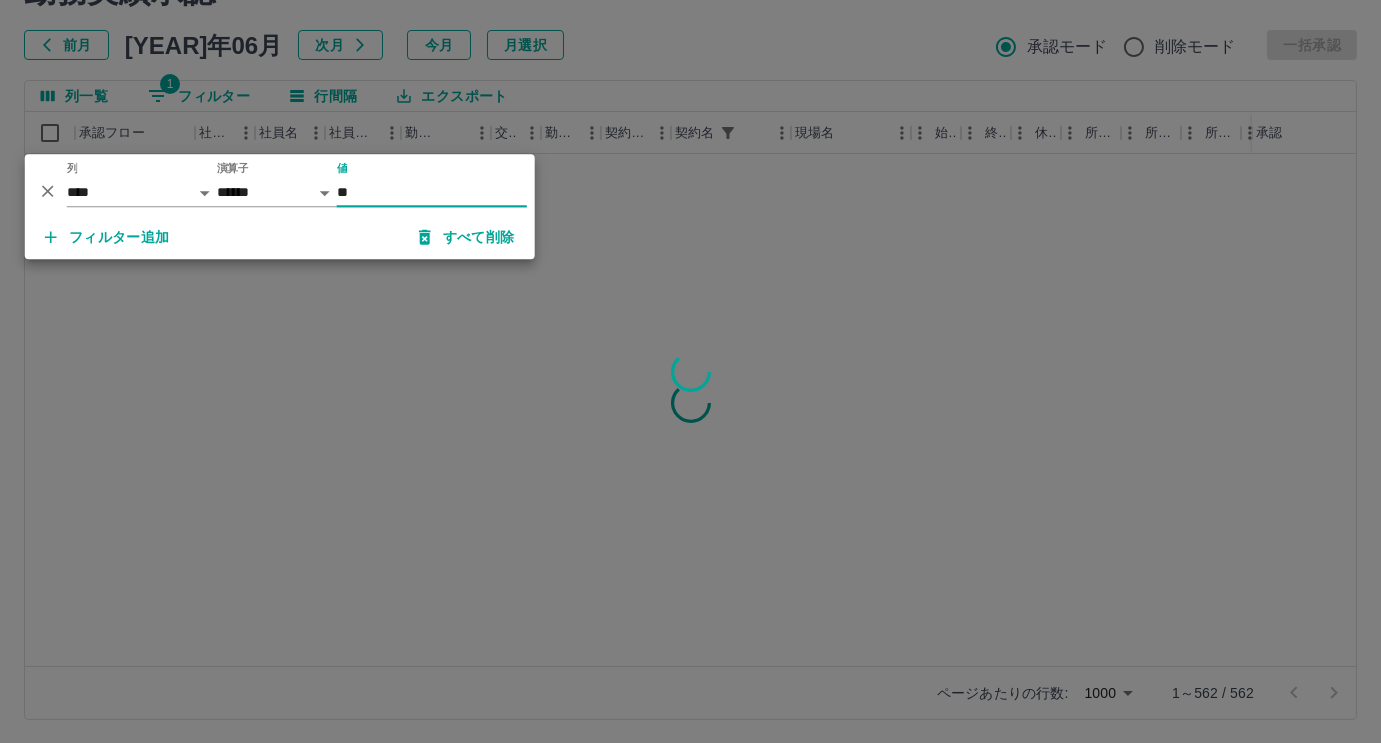 type on "**" 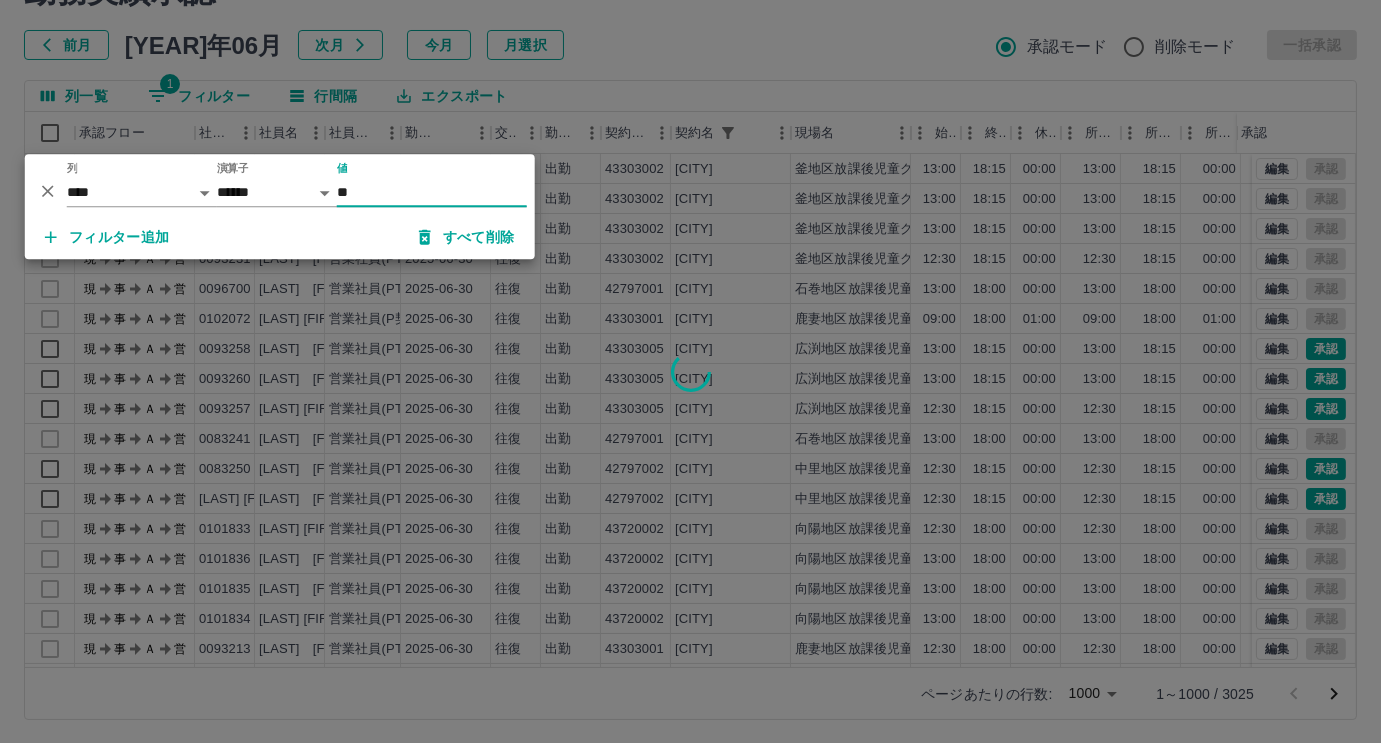 click at bounding box center (690, 371) 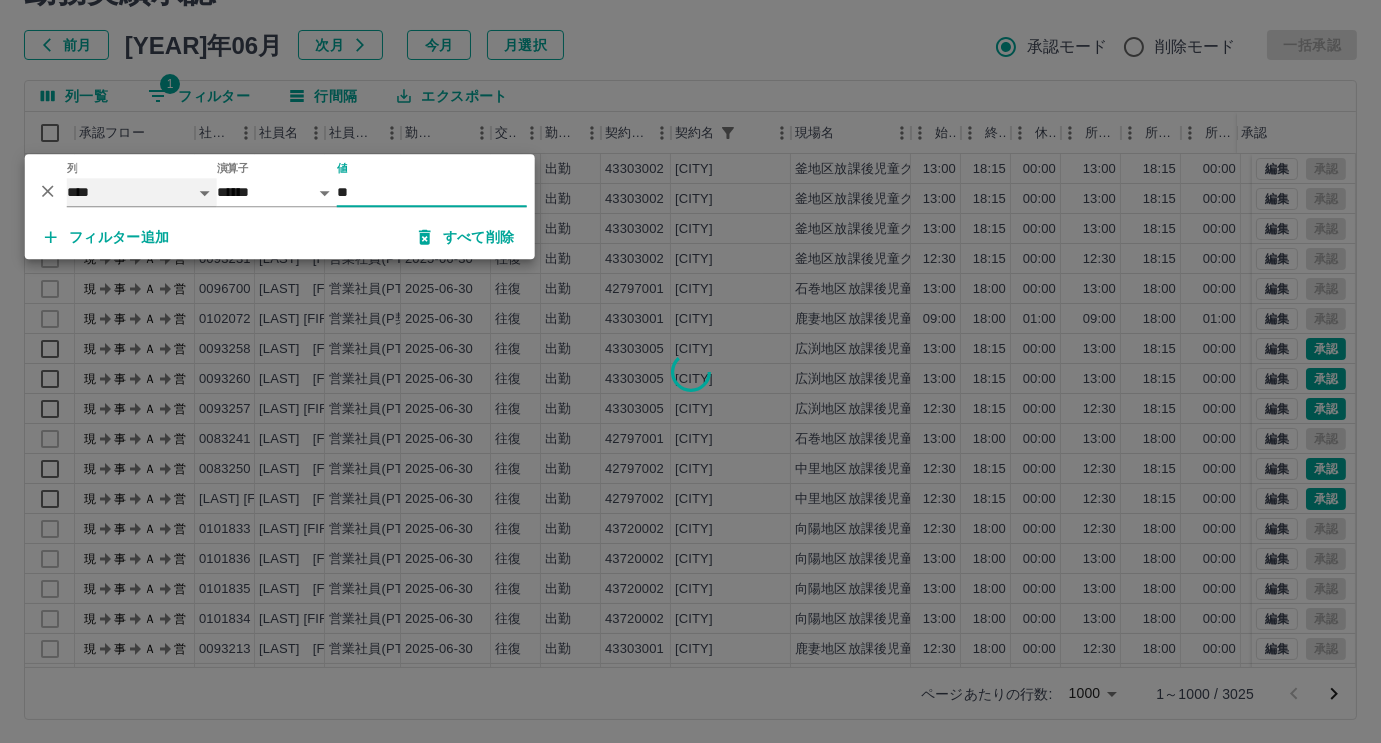 click on "**** *** **** *** *** **** ***** *** *** ** ** ** **** **** **** ** ** *** **** *****" at bounding box center (142, 192) 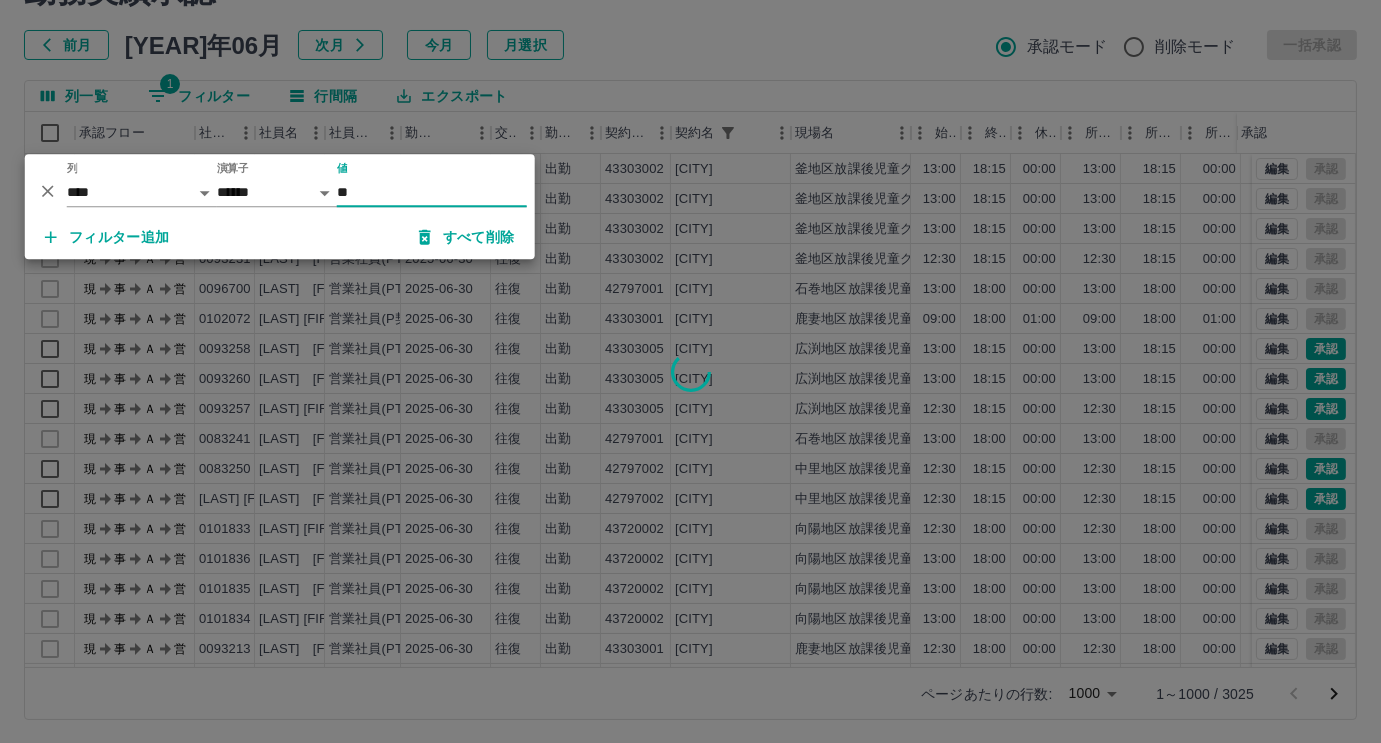 click at bounding box center [690, 371] 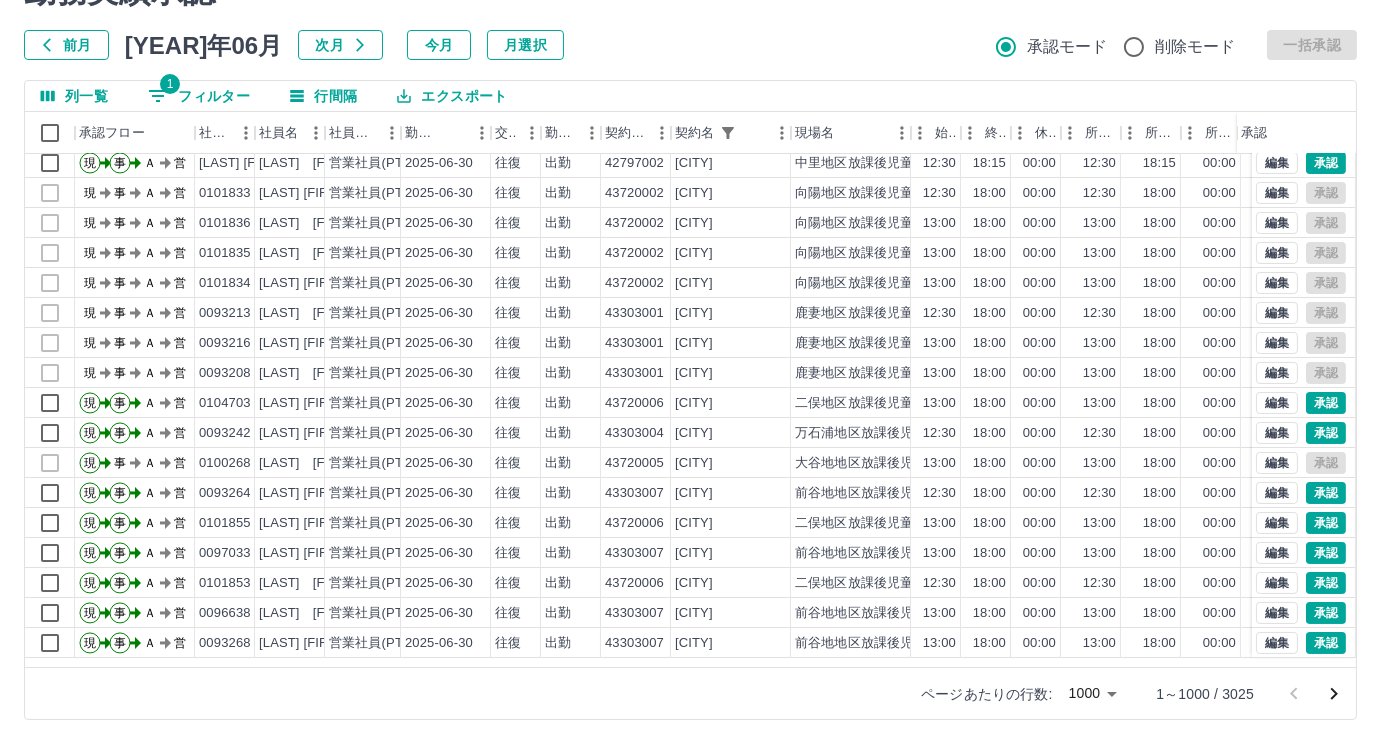 scroll, scrollTop: 347, scrollLeft: 0, axis: vertical 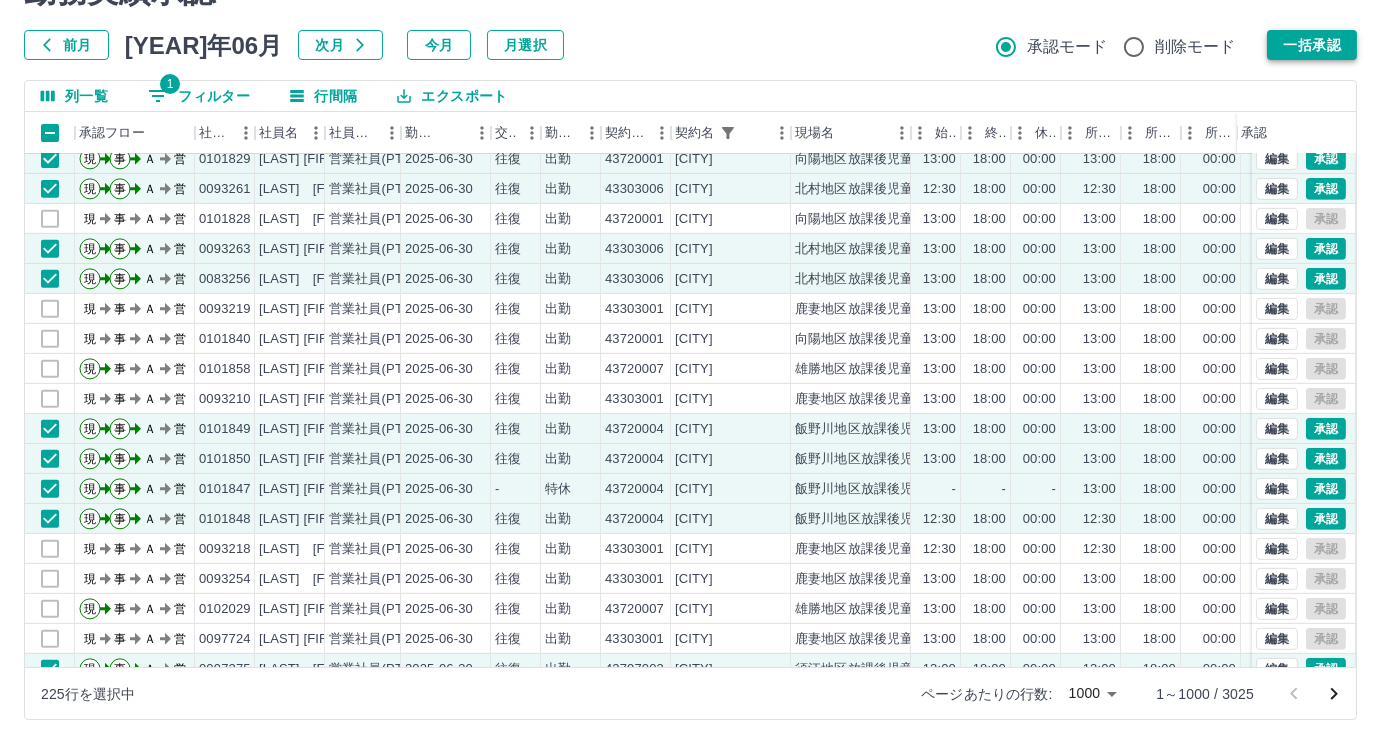 click on "一括承認" at bounding box center [1312, 45] 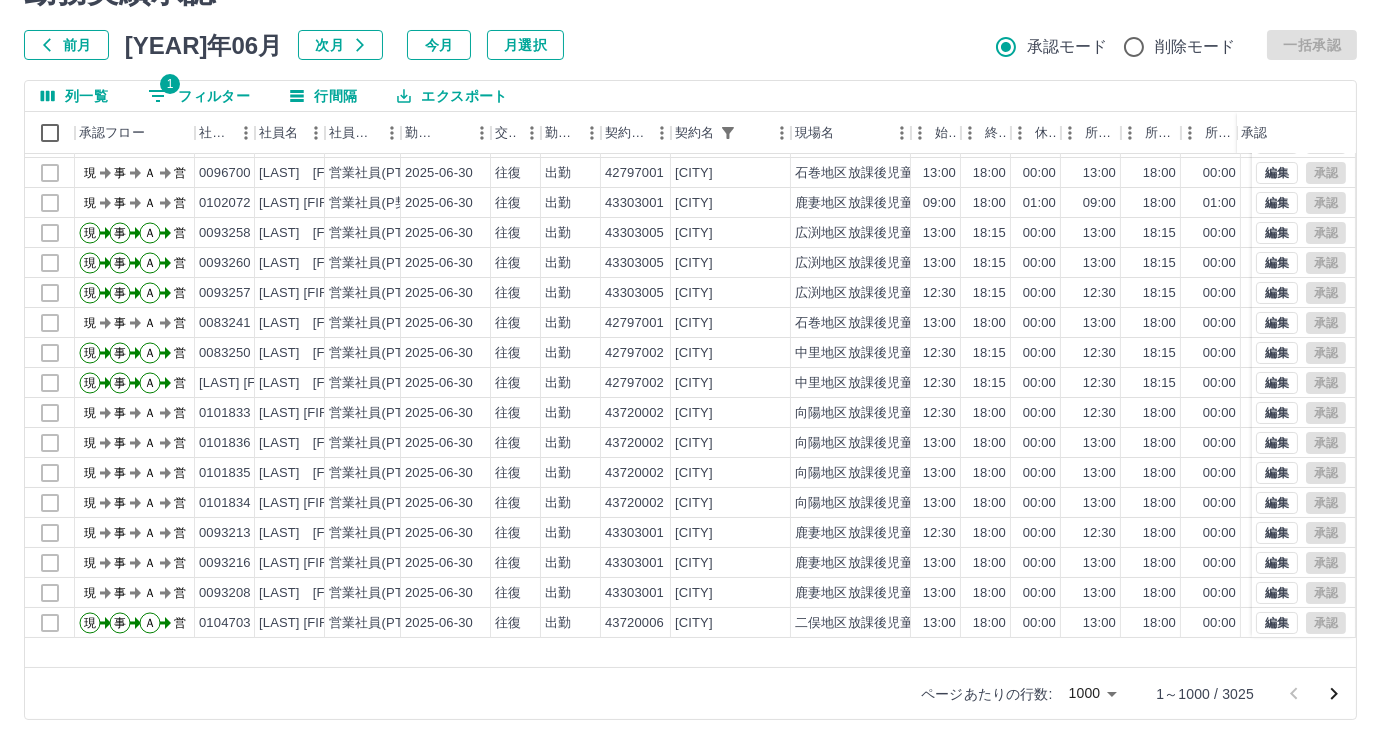 scroll, scrollTop: 0, scrollLeft: 0, axis: both 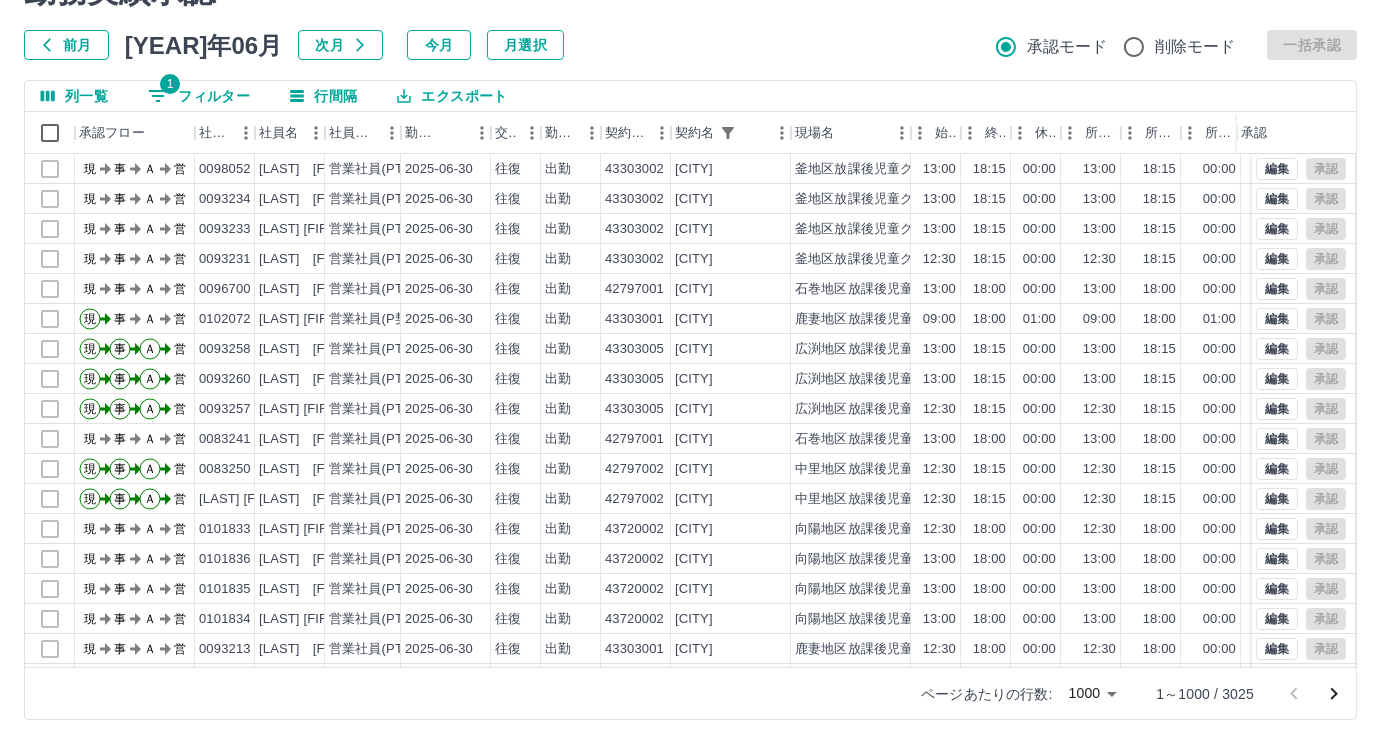 click on "前月 2025年06月 次月 今月 月選択 承認モード 削除モード 一括承認" at bounding box center (690, 45) 